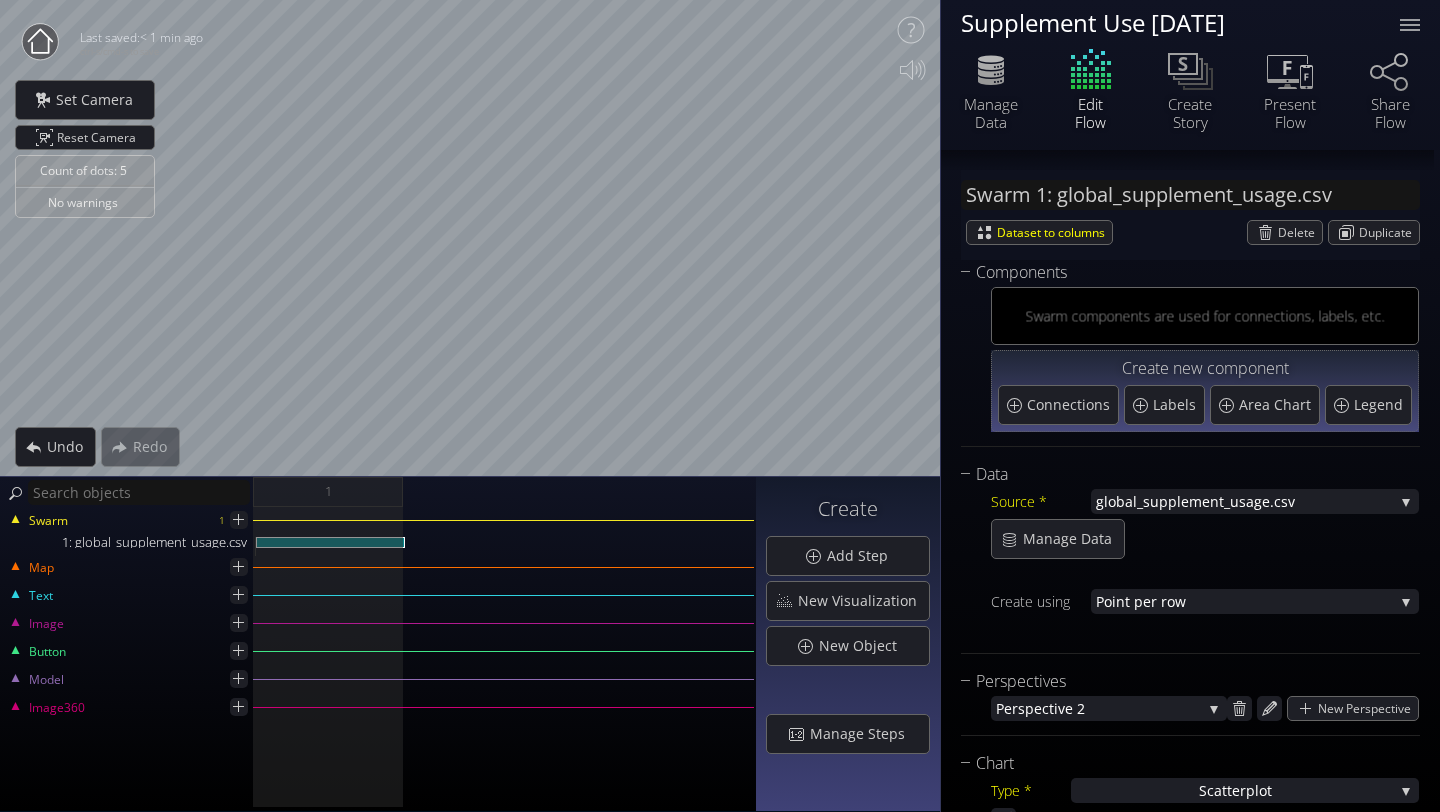 scroll, scrollTop: 0, scrollLeft: 0, axis: both 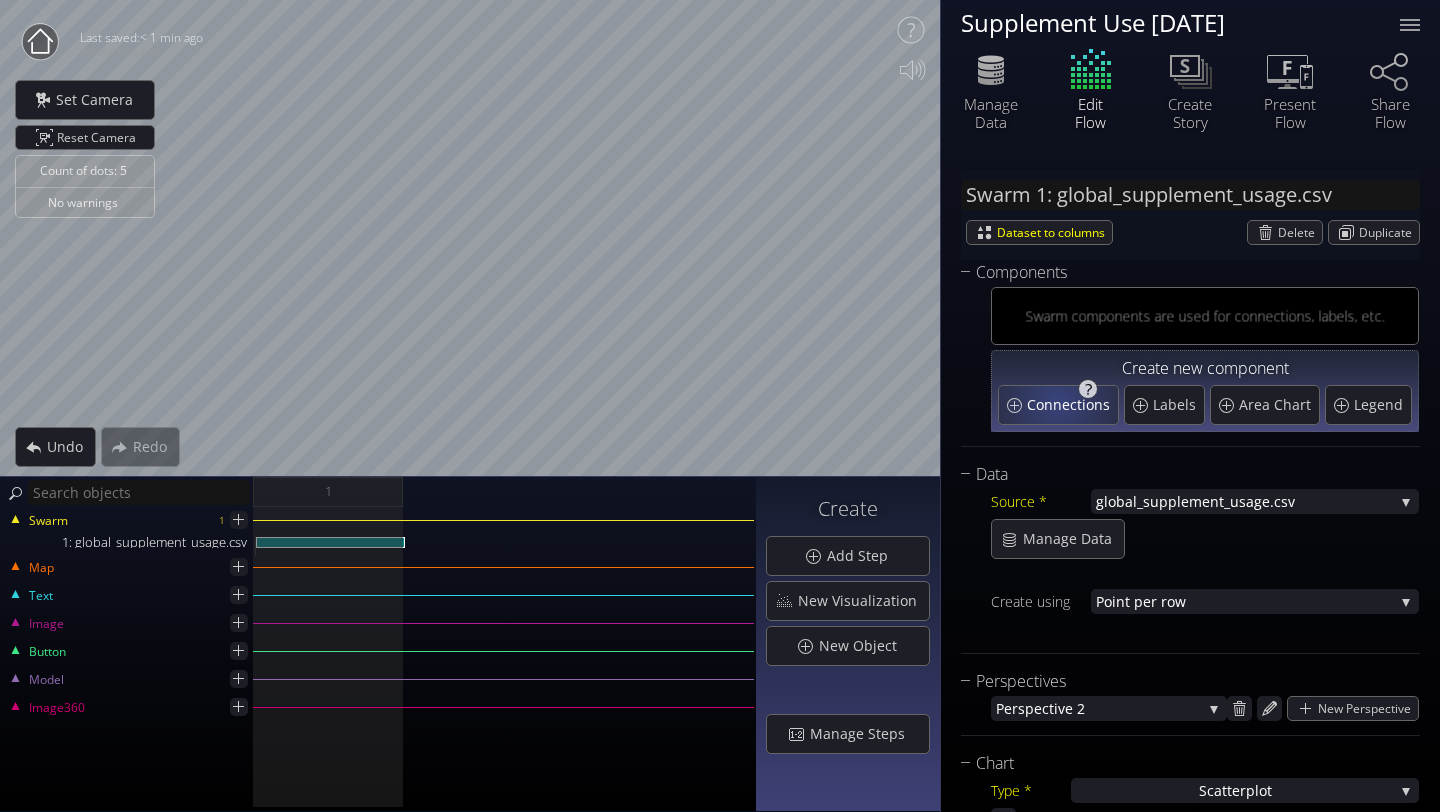 click on "Connections" at bounding box center [1071, 405] 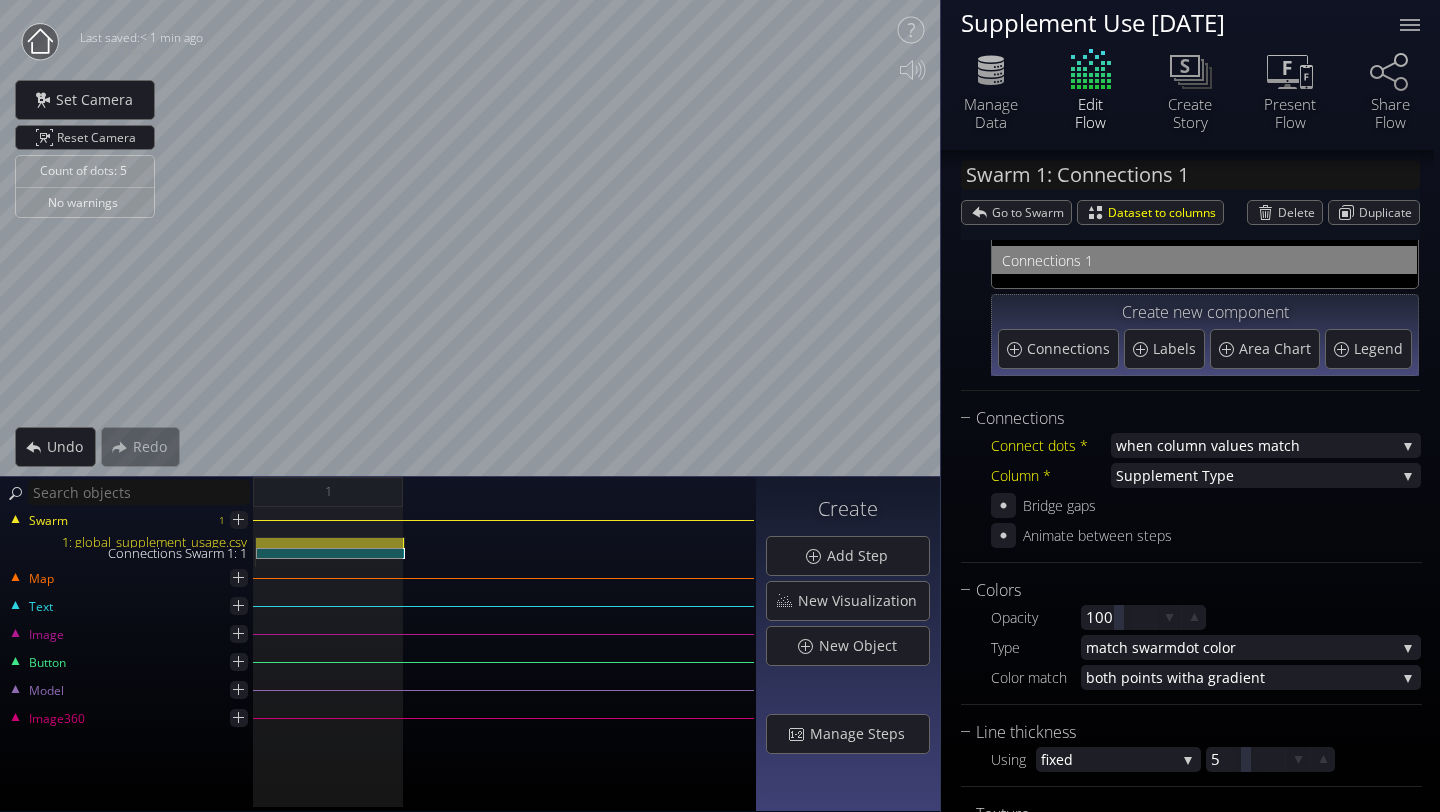 scroll, scrollTop: 68, scrollLeft: 0, axis: vertical 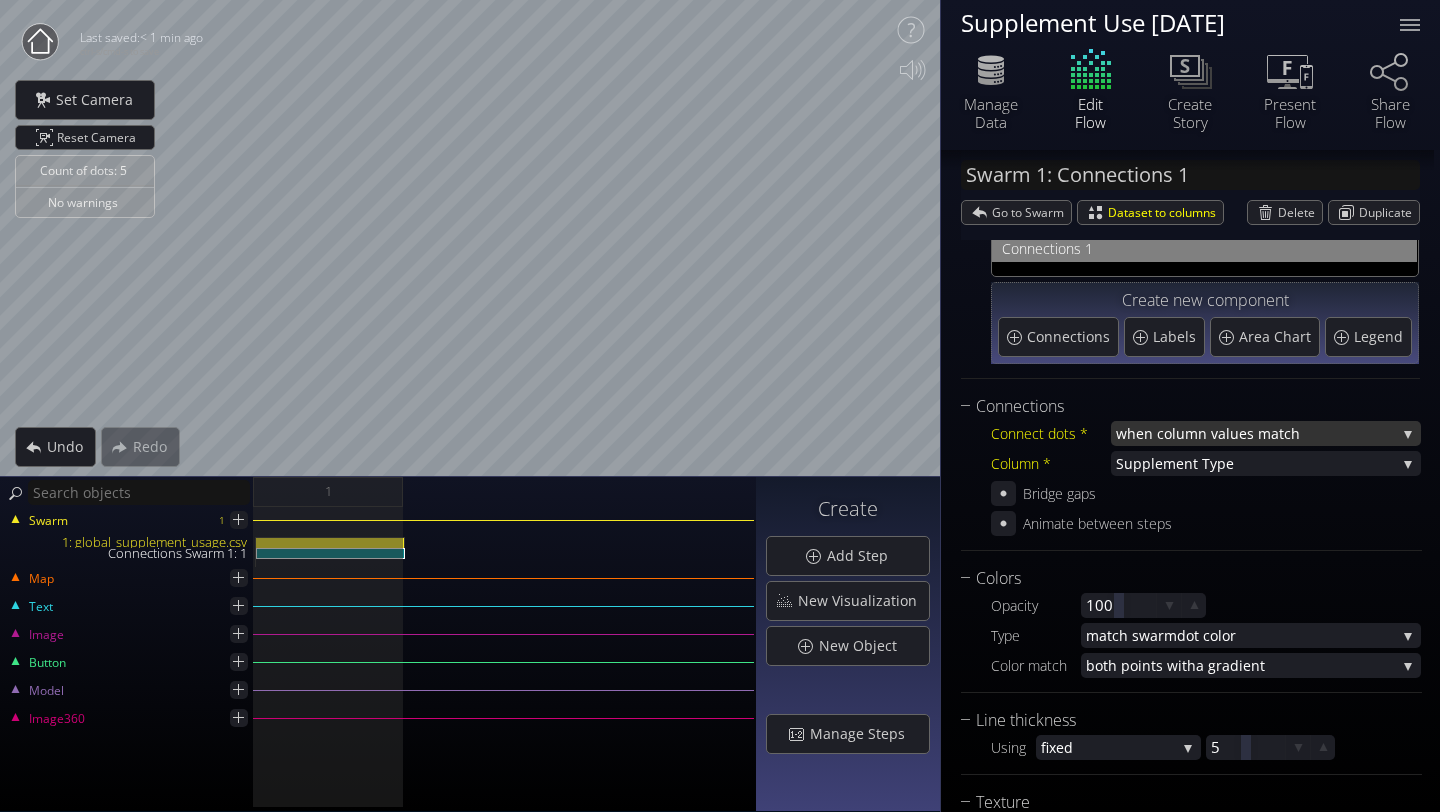 click on "when column va" at bounding box center (1171, 433) 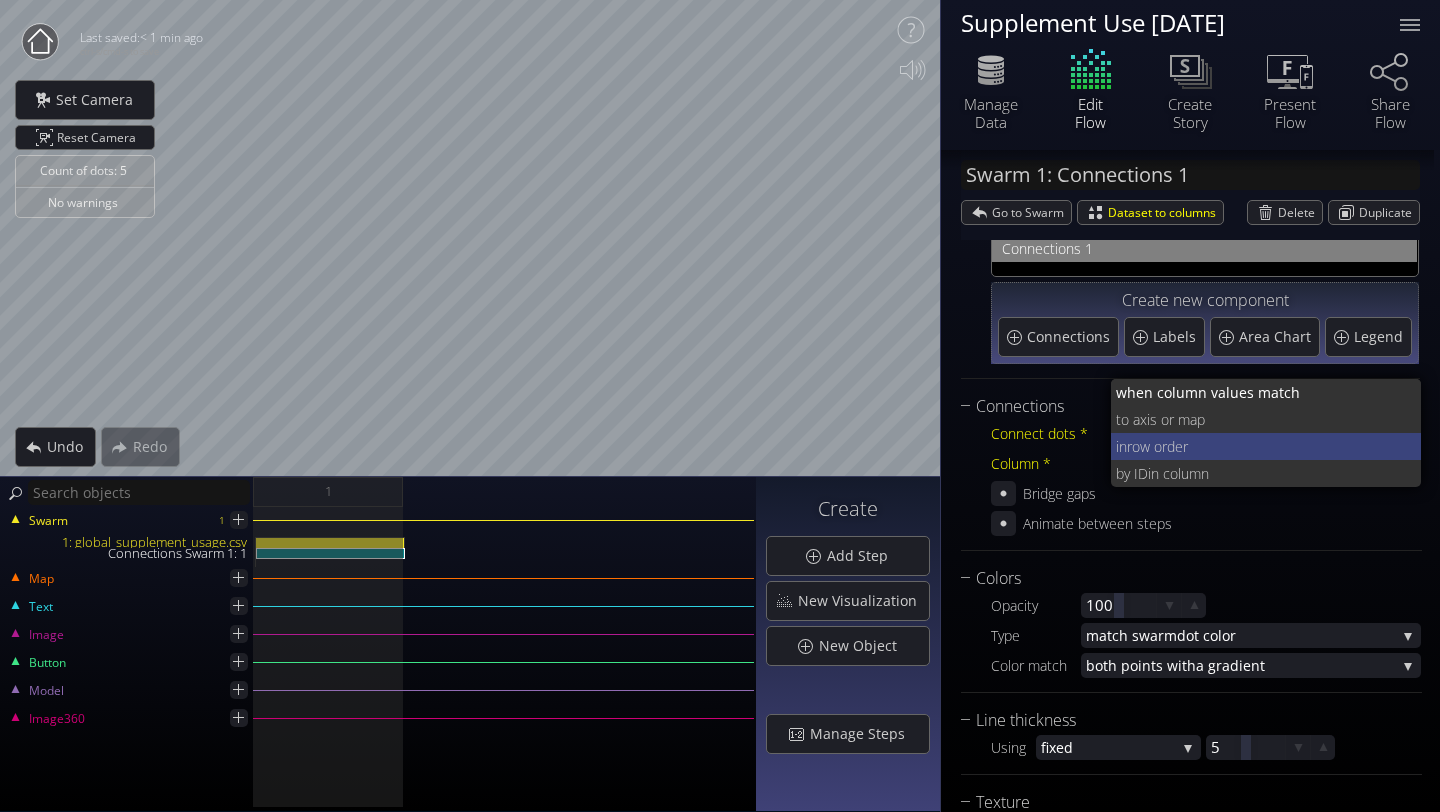 click on "row order" at bounding box center (1266, 446) 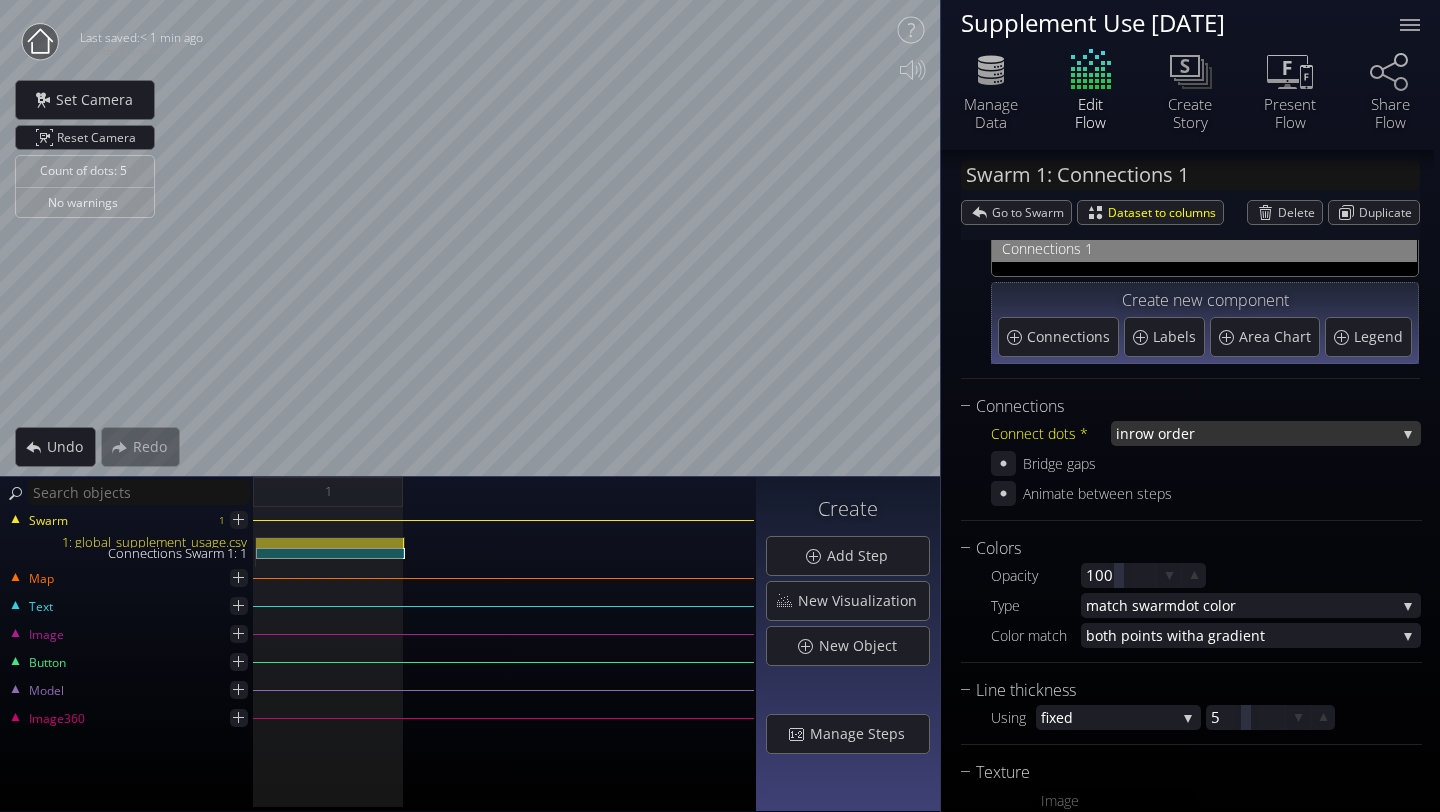 click on "row order" at bounding box center [1262, 433] 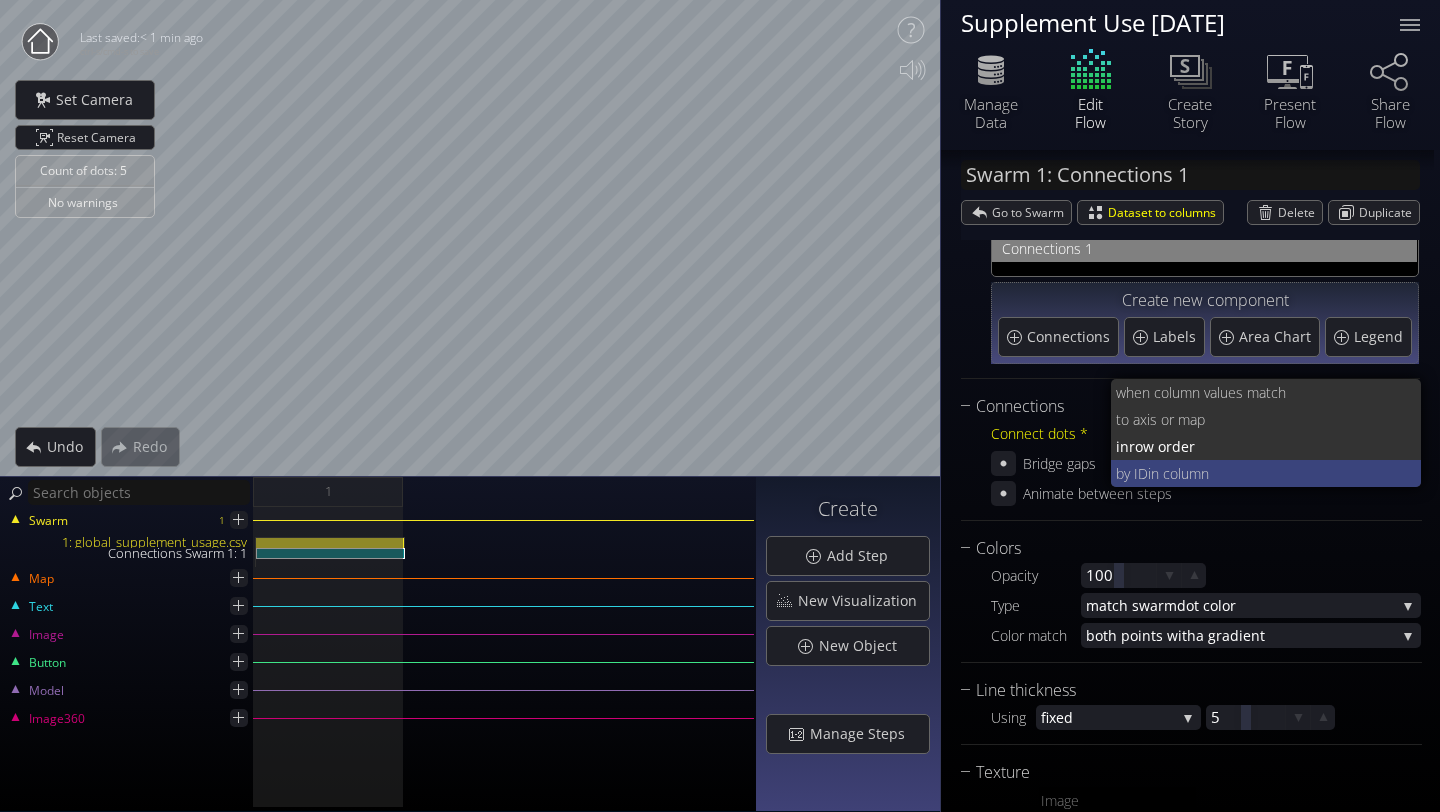click on "in column" at bounding box center [1277, 473] 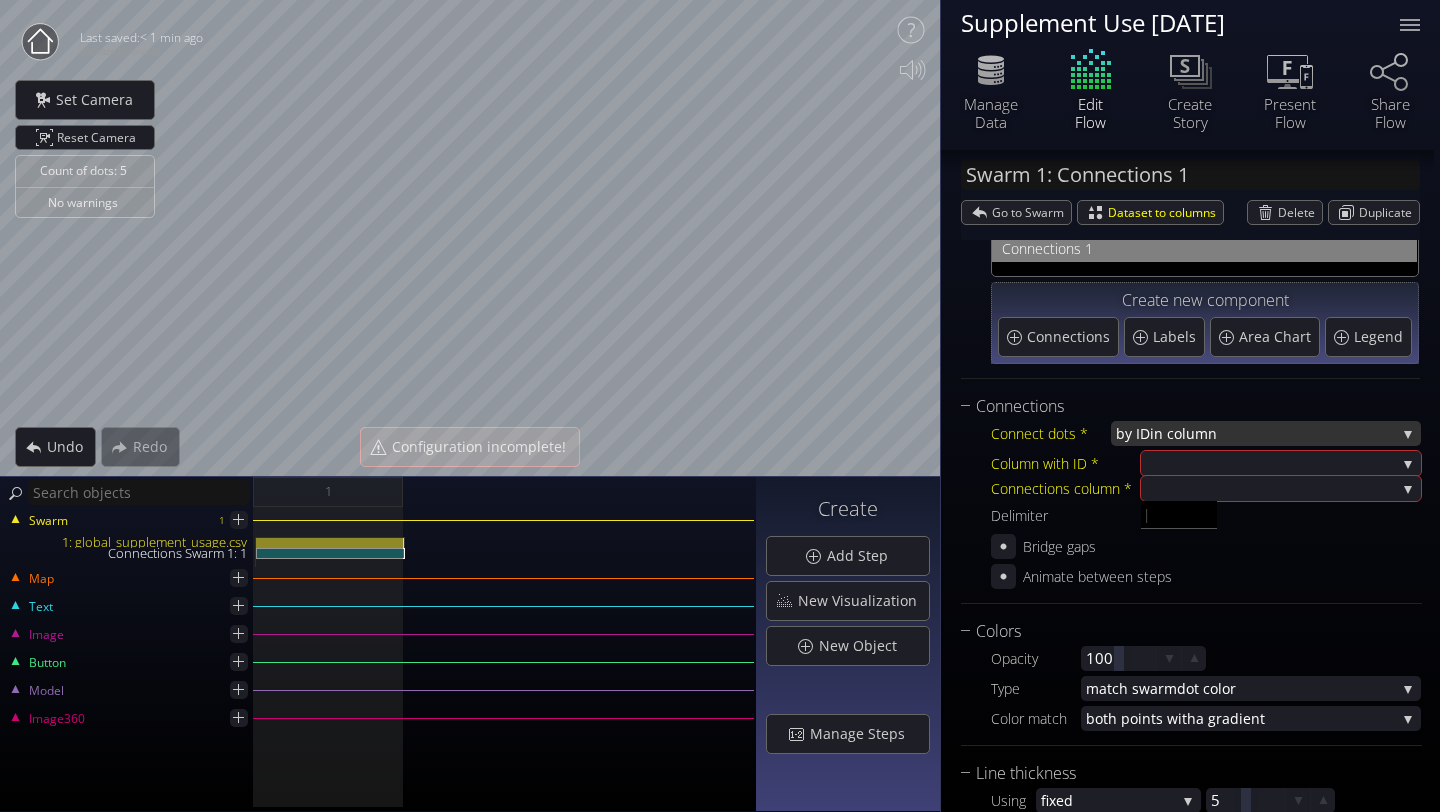 click on "in column" at bounding box center (1273, 433) 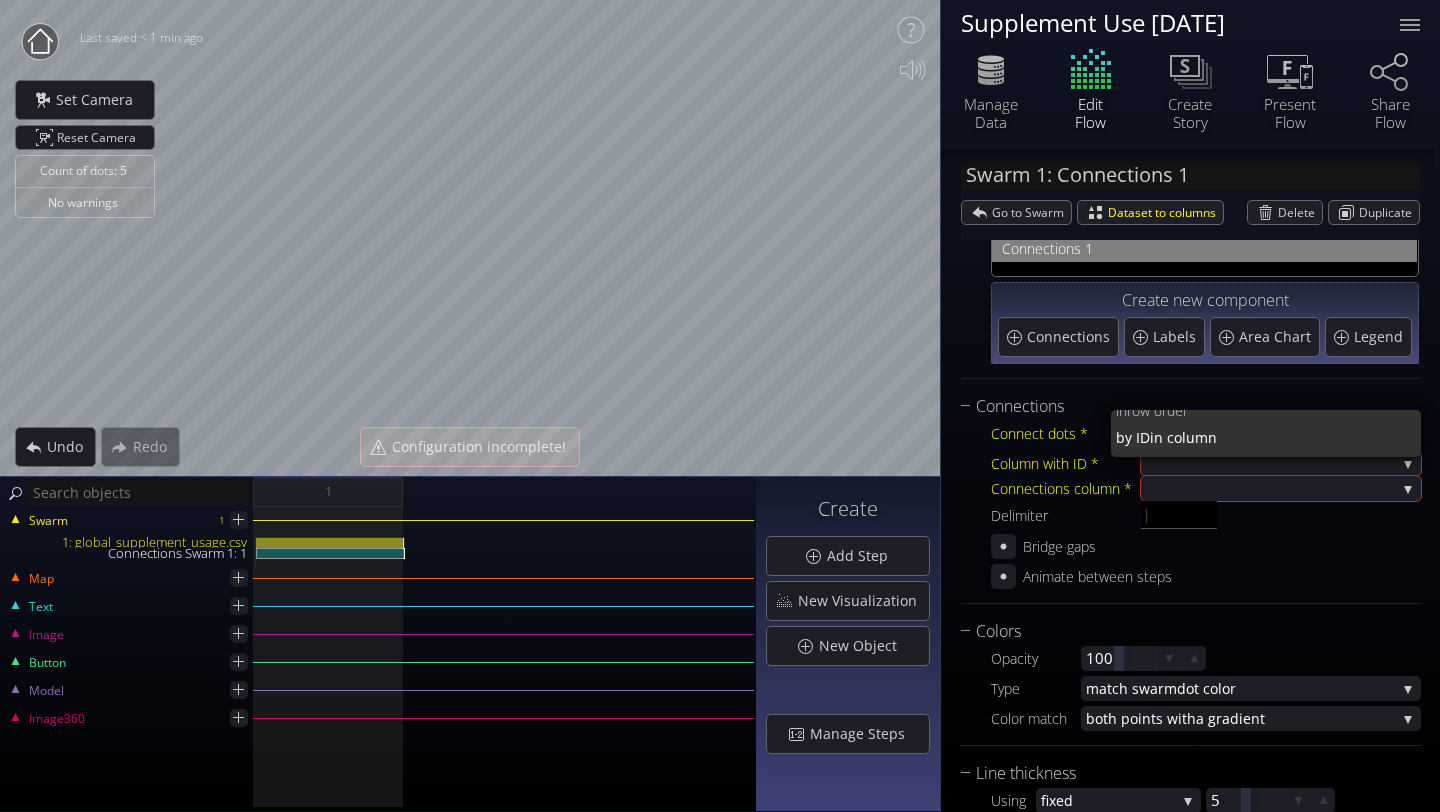 scroll, scrollTop: 0, scrollLeft: 0, axis: both 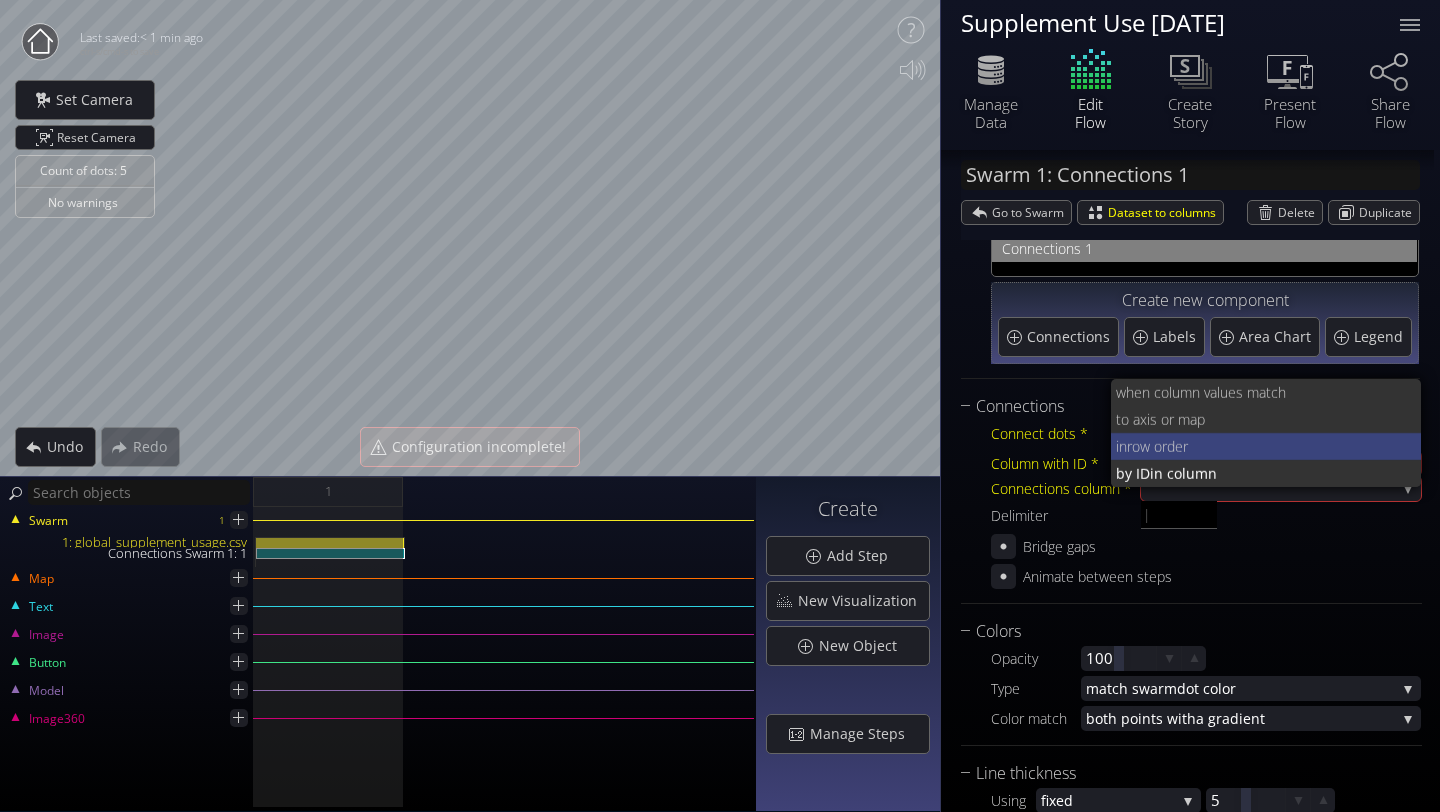 click on "row order" at bounding box center (1266, 446) 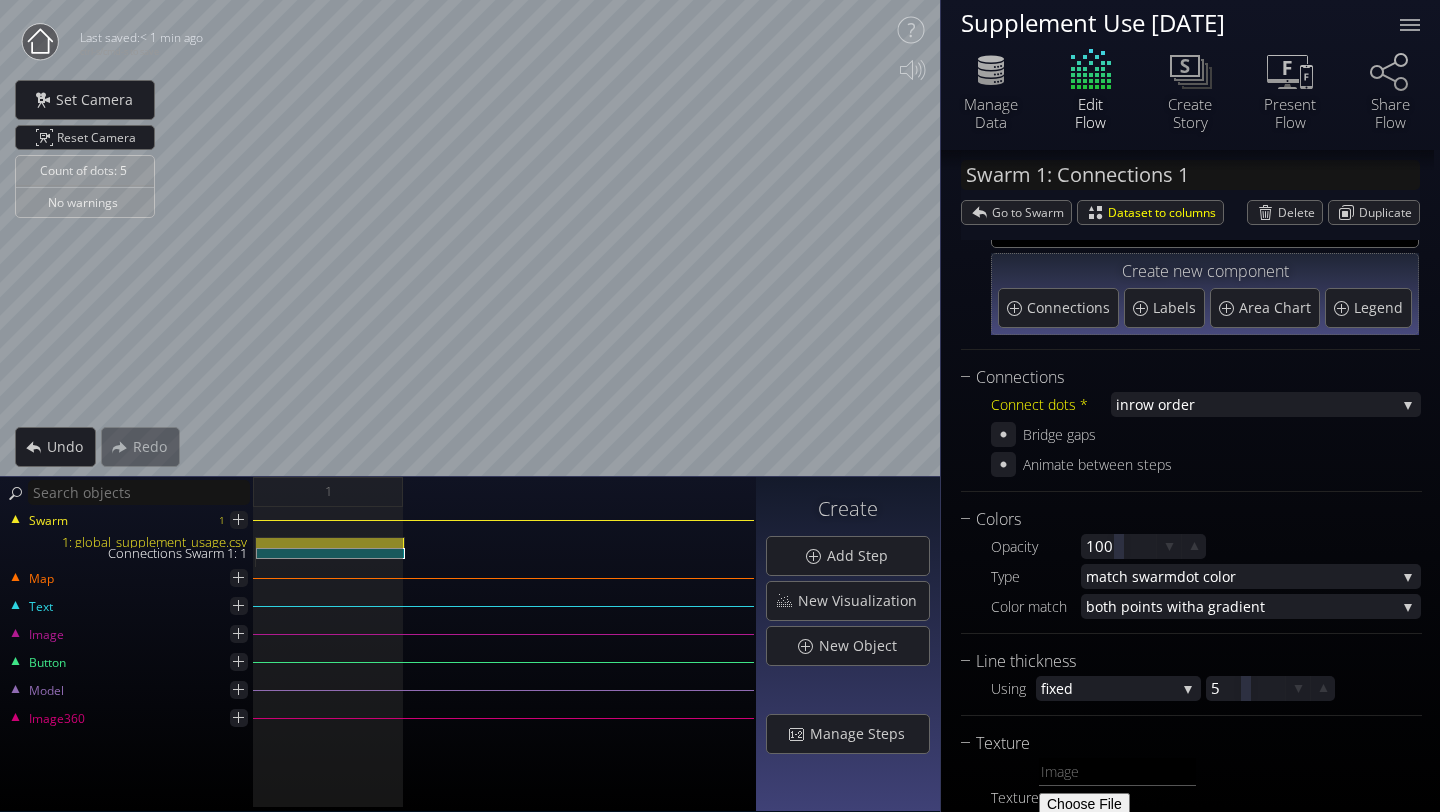 scroll, scrollTop: 102, scrollLeft: 0, axis: vertical 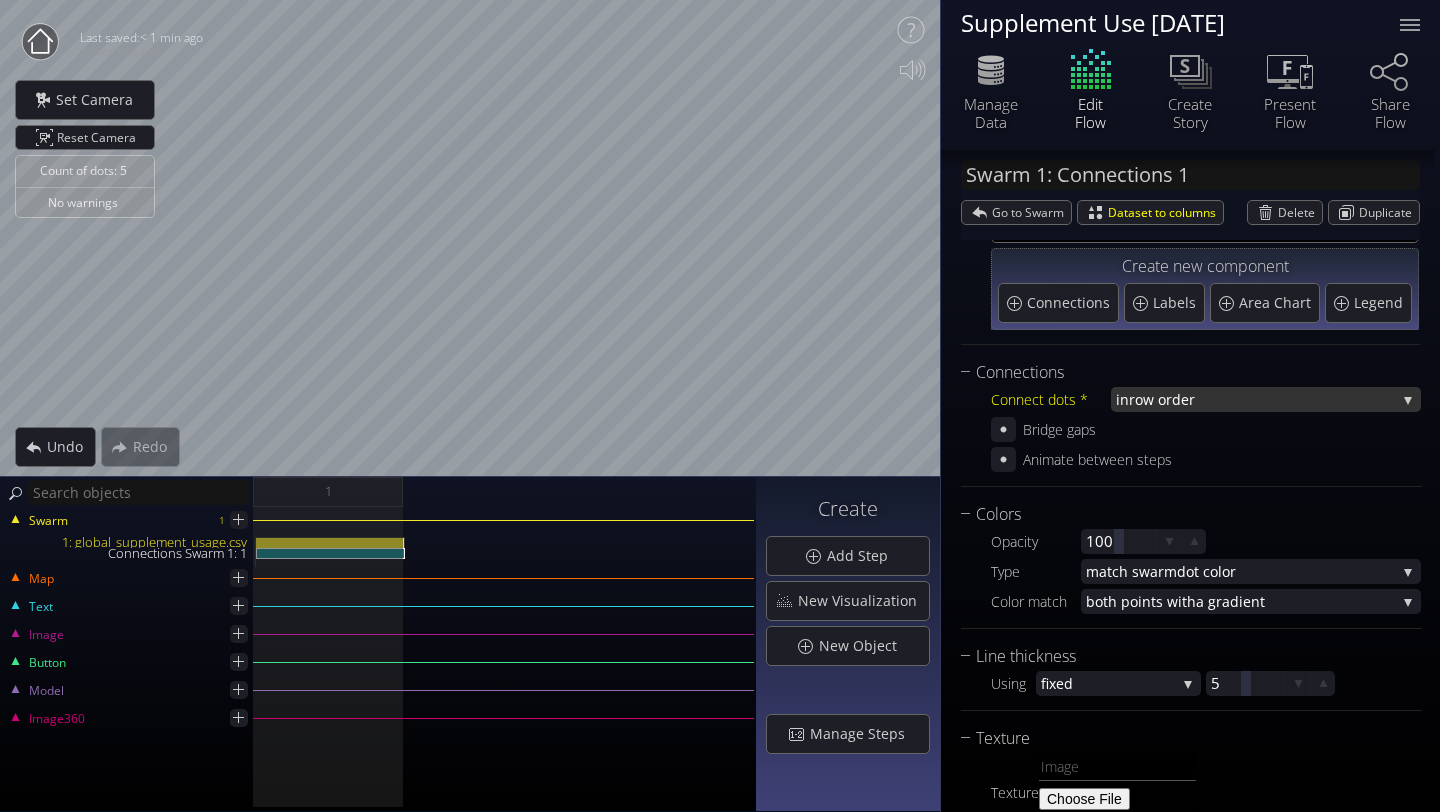click on "row order" at bounding box center (1262, 399) 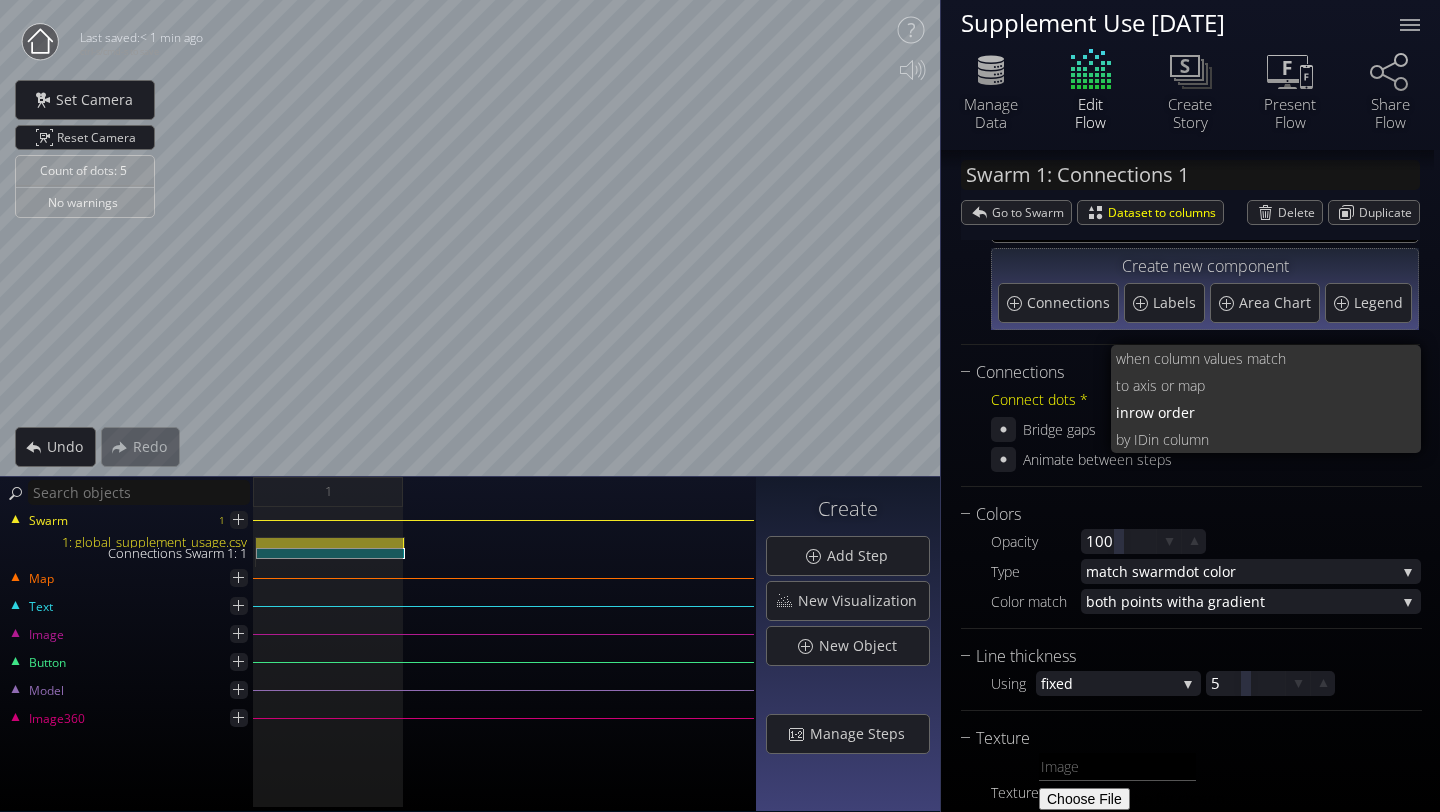 click on "xis or map" at bounding box center (1273, 385) 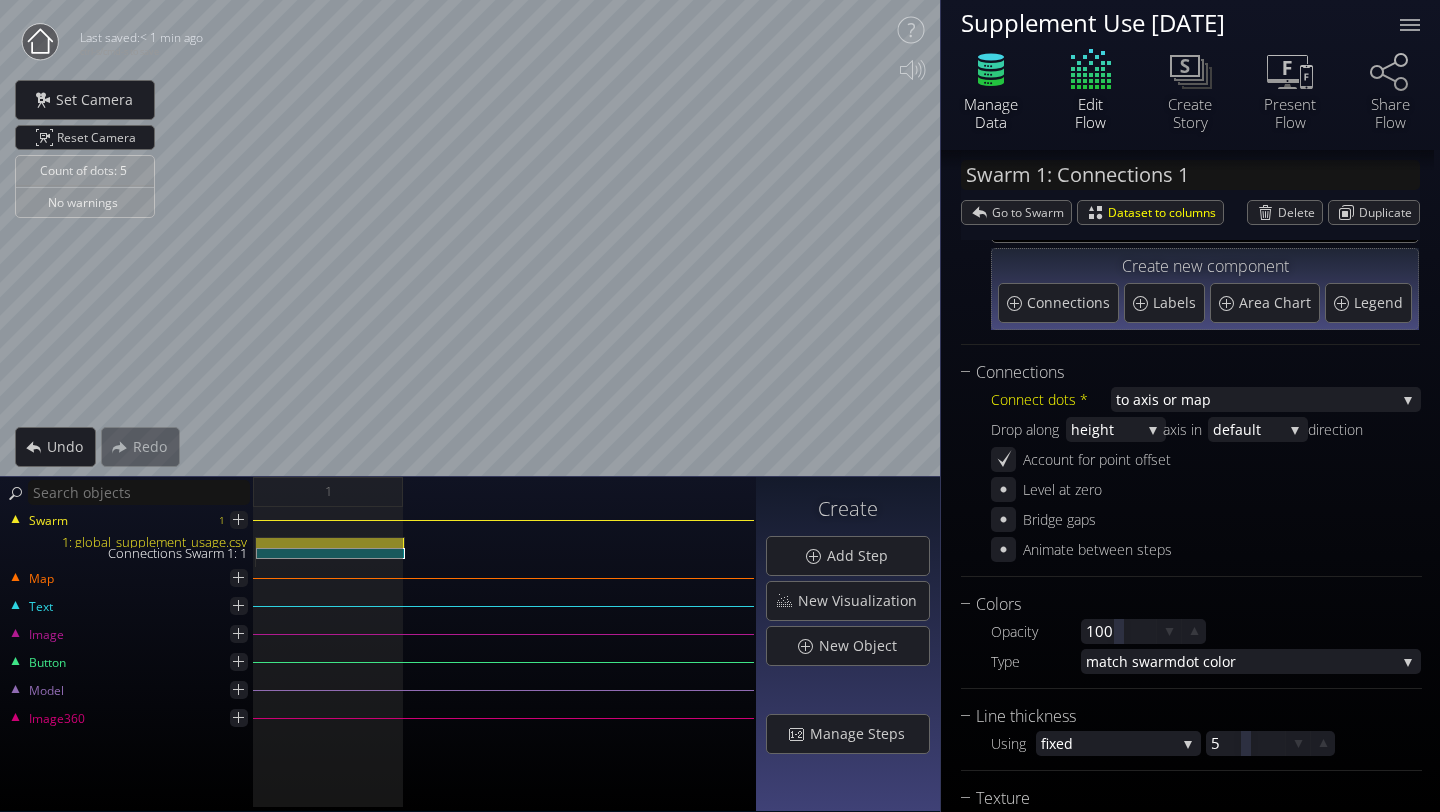 click 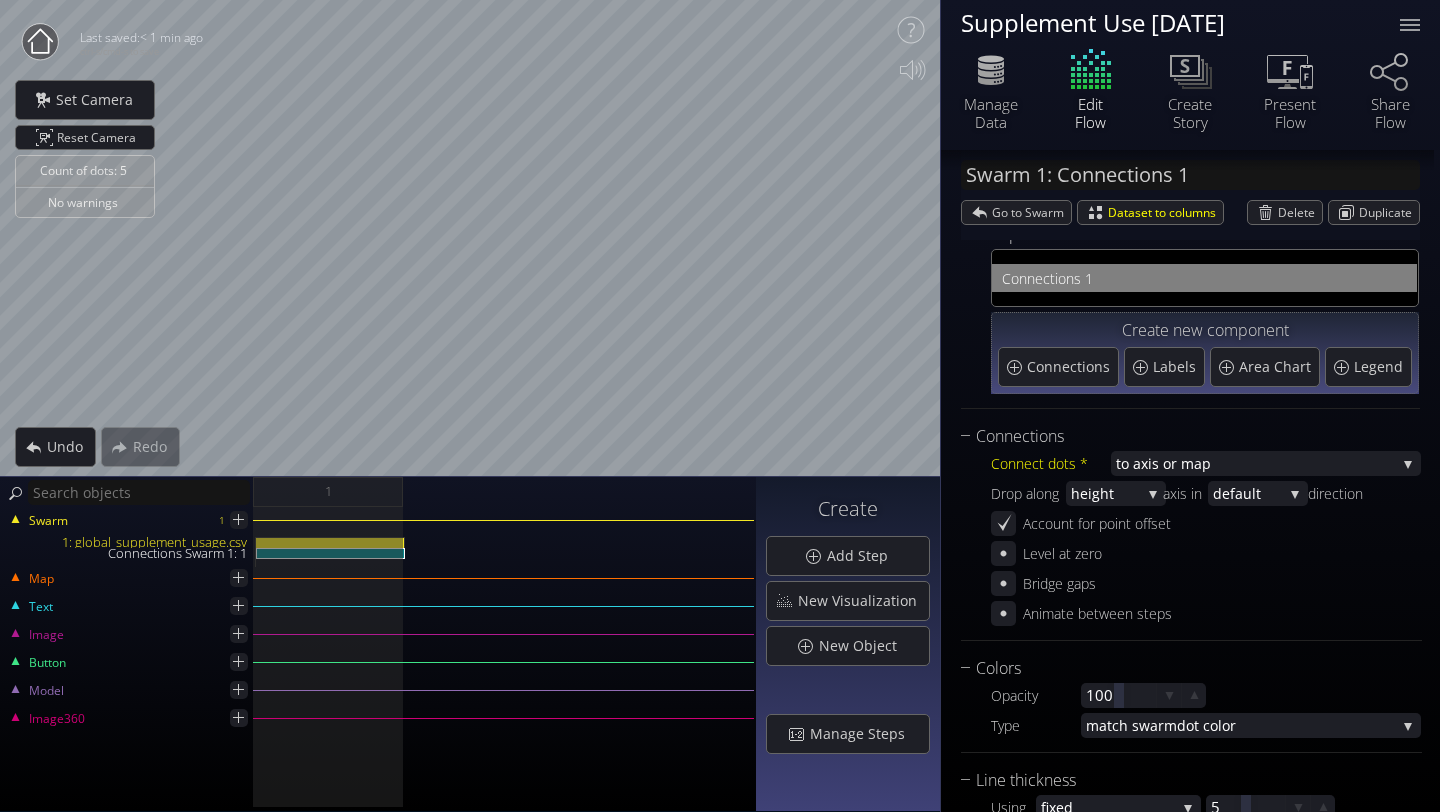 scroll, scrollTop: 37, scrollLeft: 0, axis: vertical 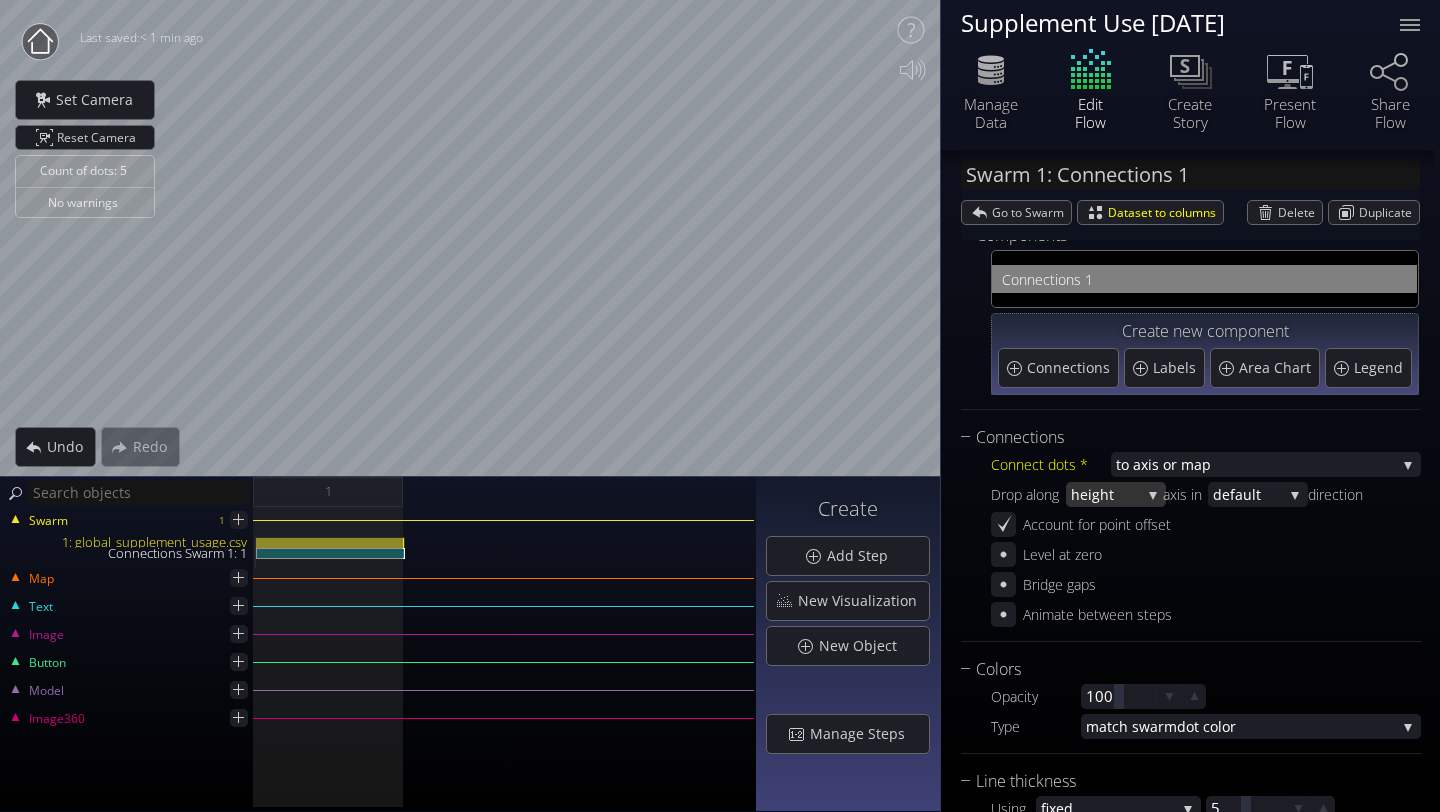 click on "ight" at bounding box center [1114, 494] 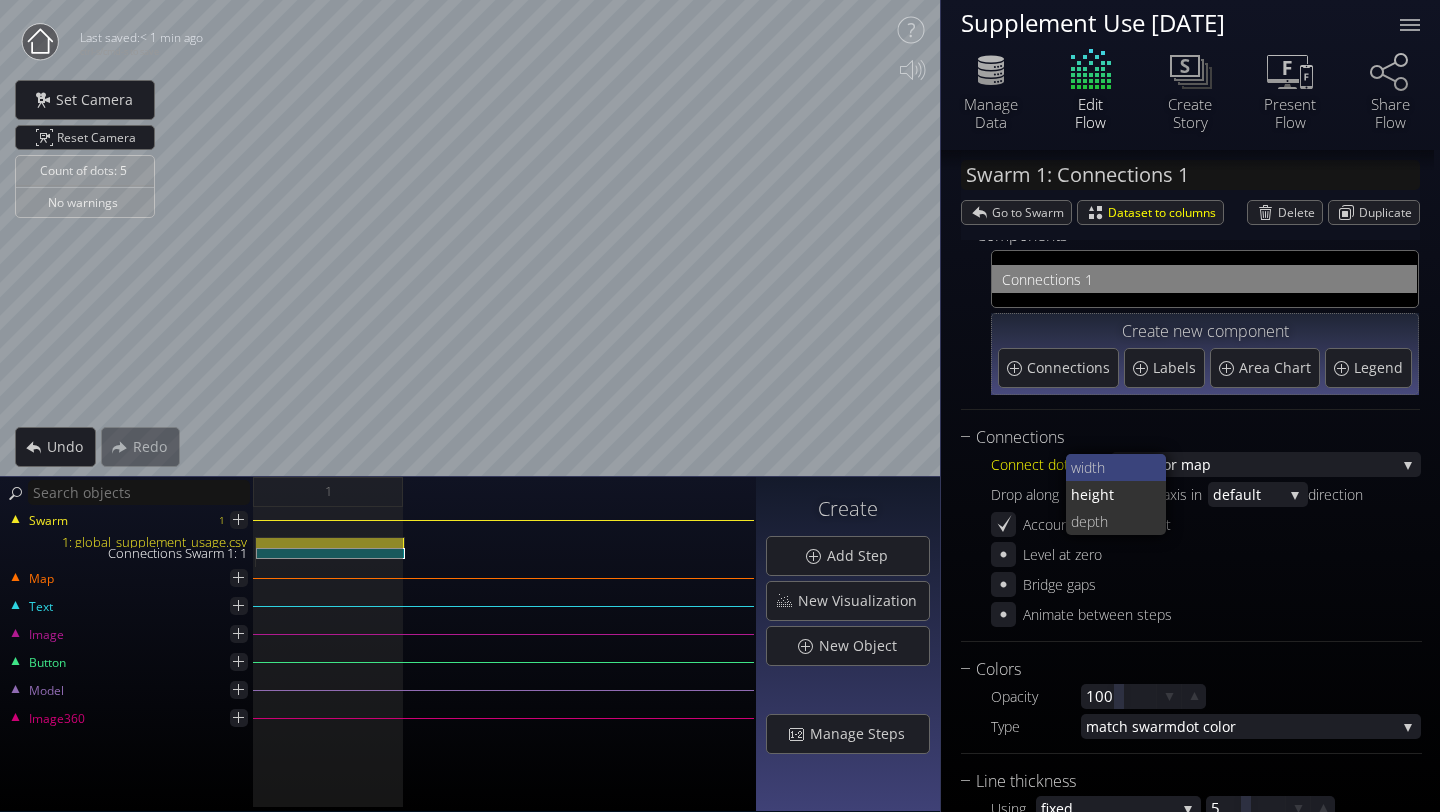 click on "width" at bounding box center (1111, 467) 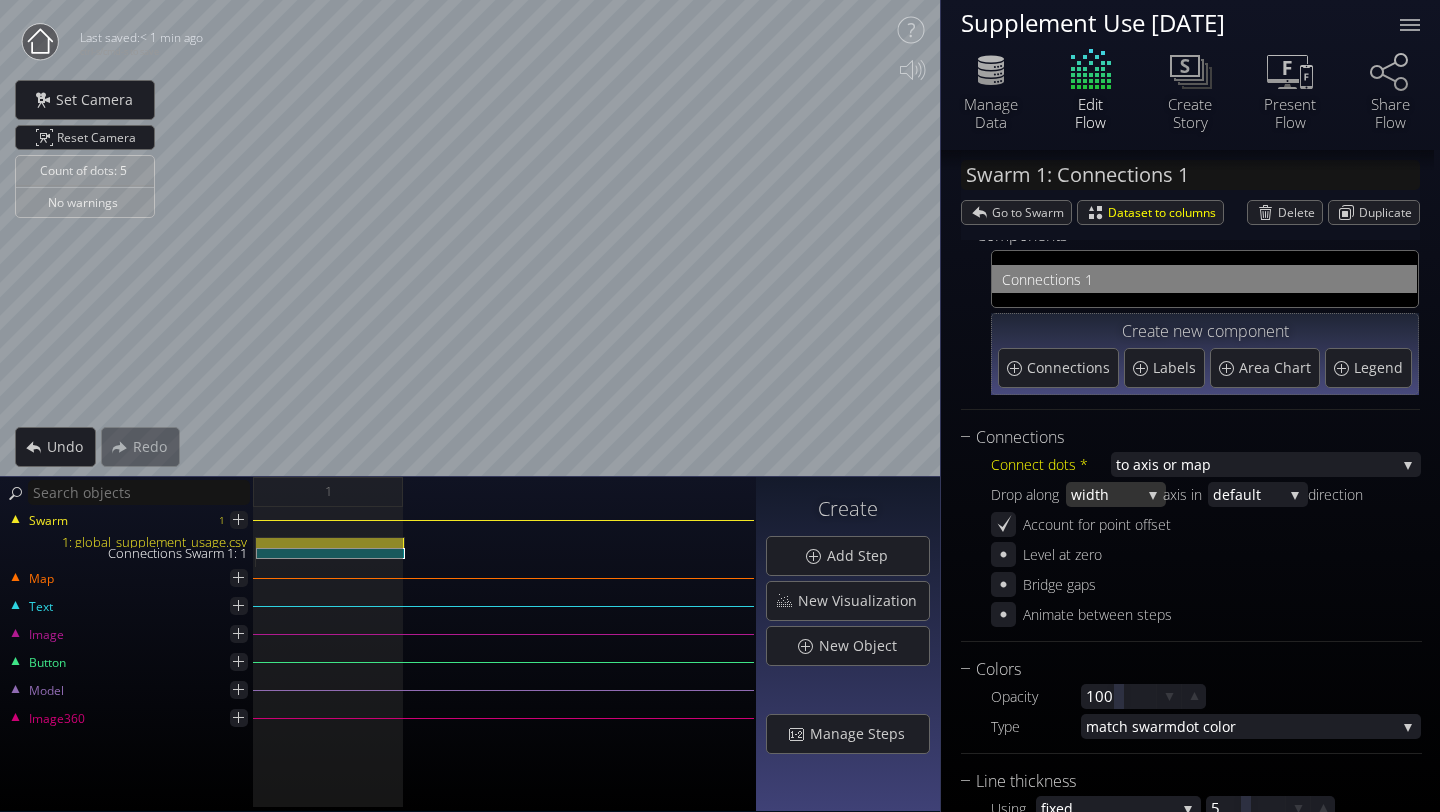 click on "width" at bounding box center [1106, 494] 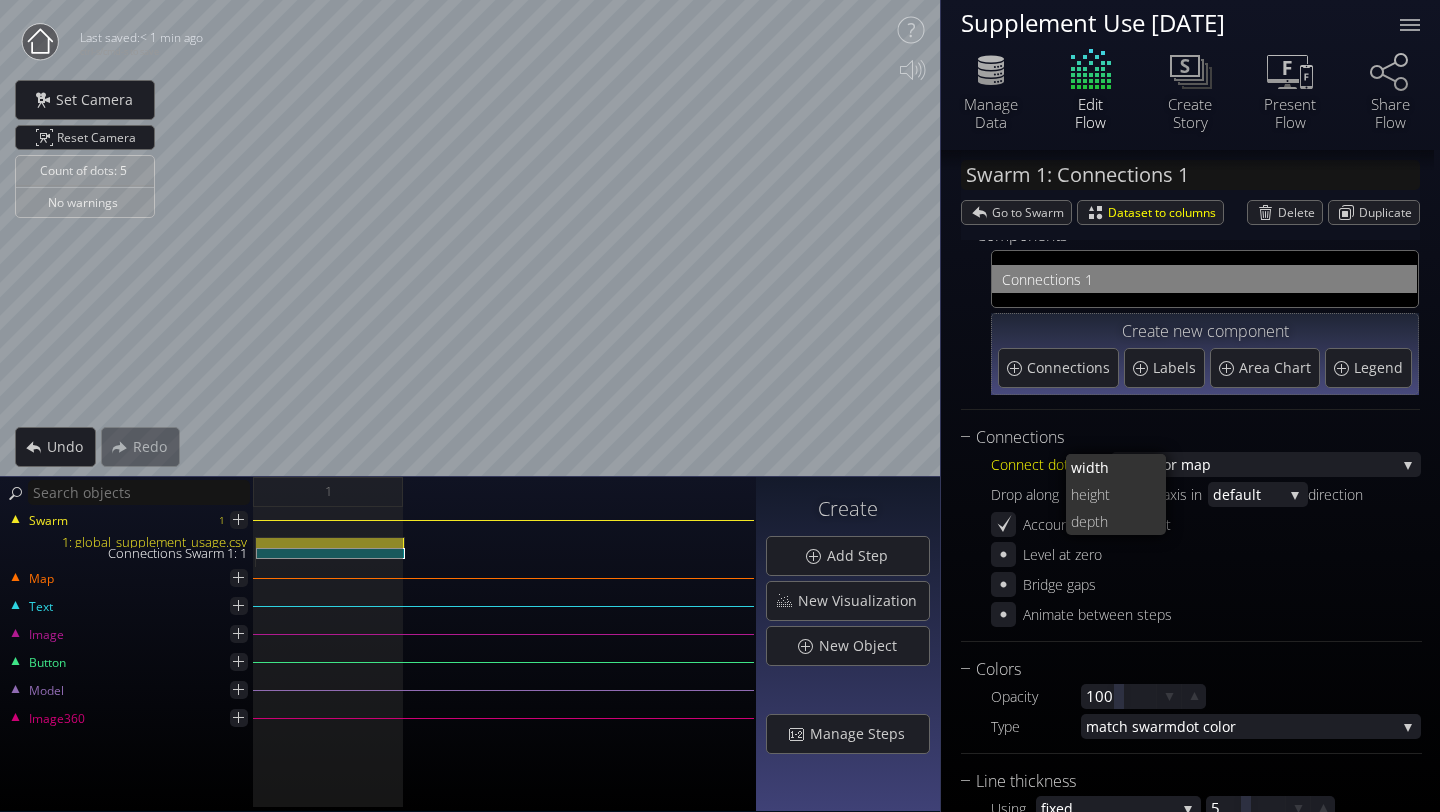 click on "ight" at bounding box center [1119, 494] 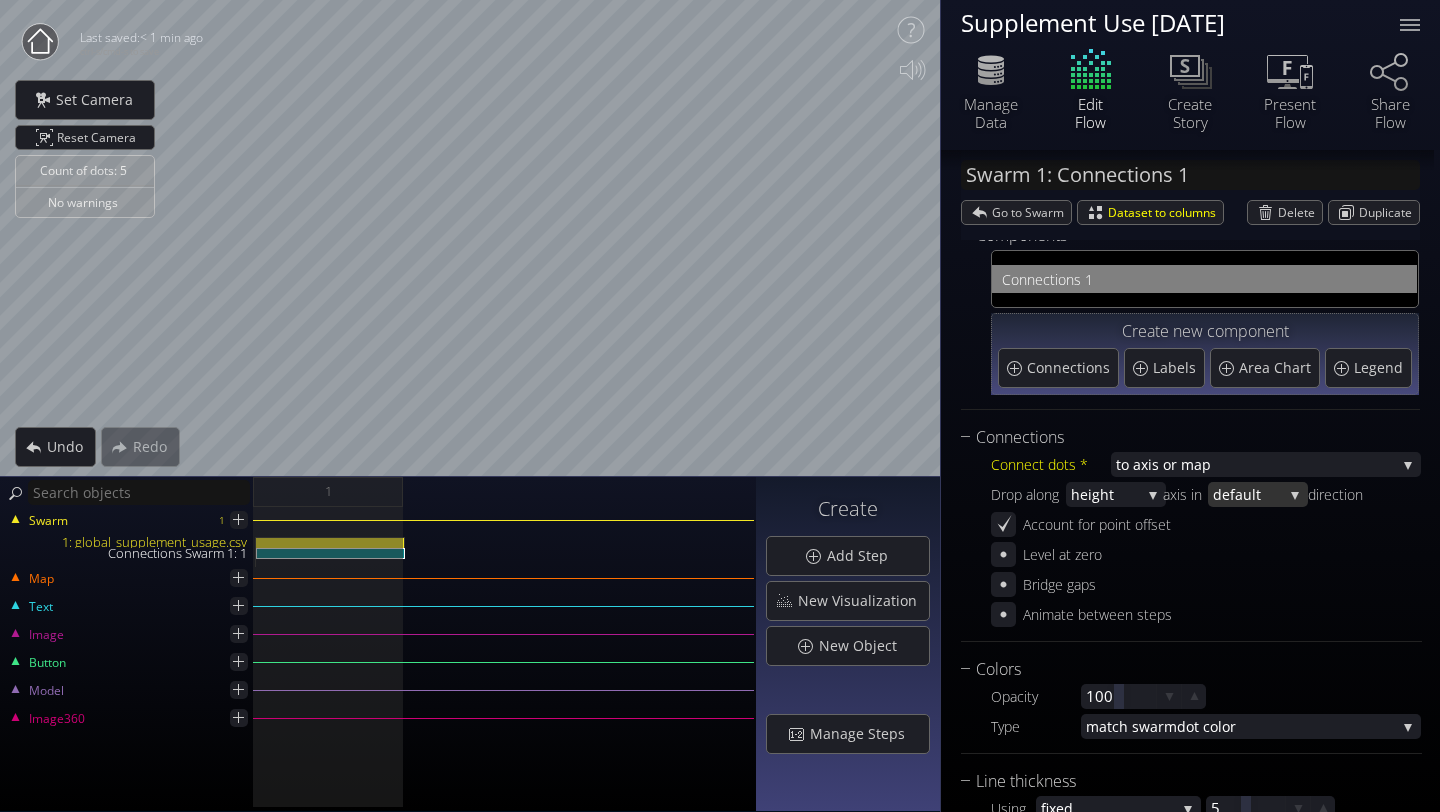 click on "defa" at bounding box center [1228, 494] 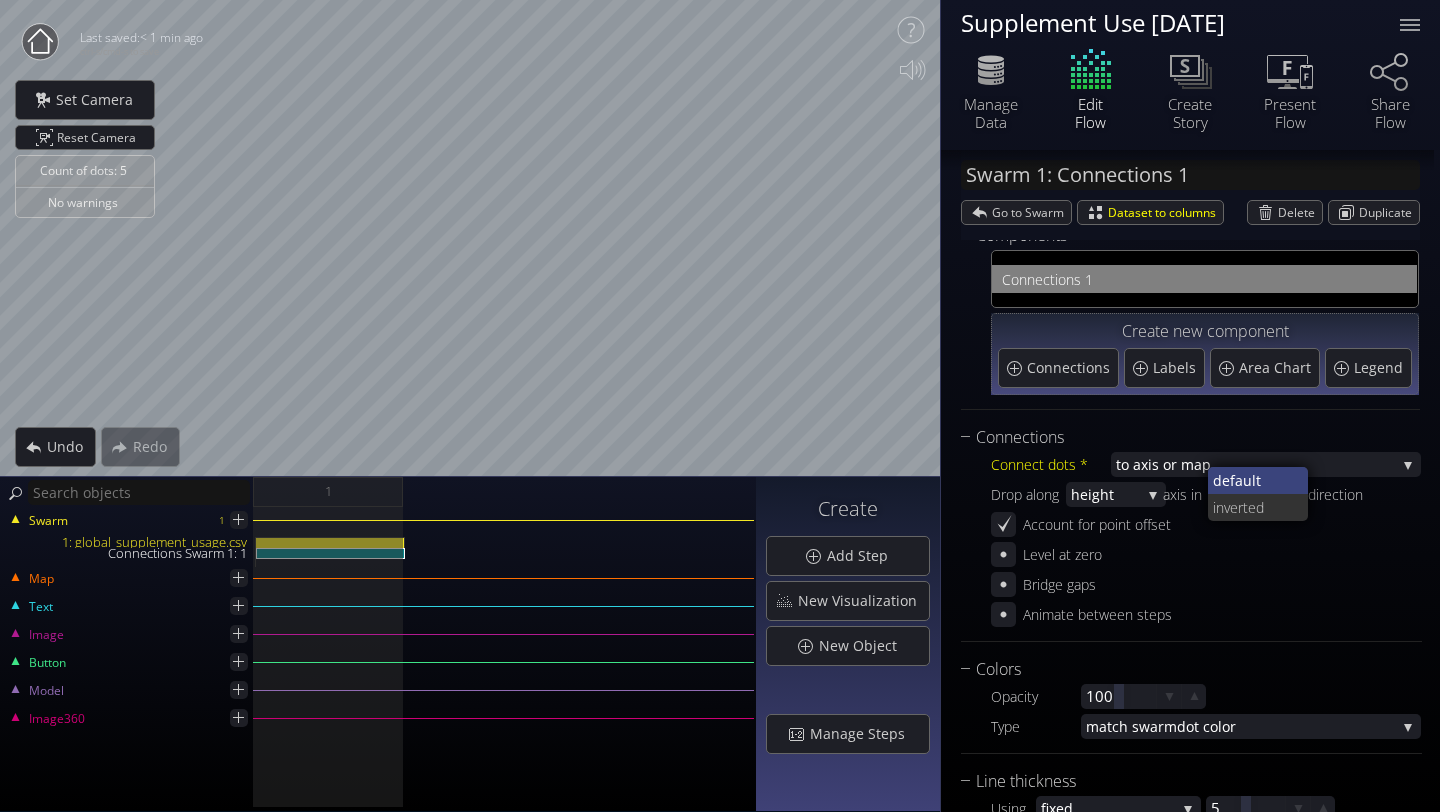 click on "defa" at bounding box center (1228, 480) 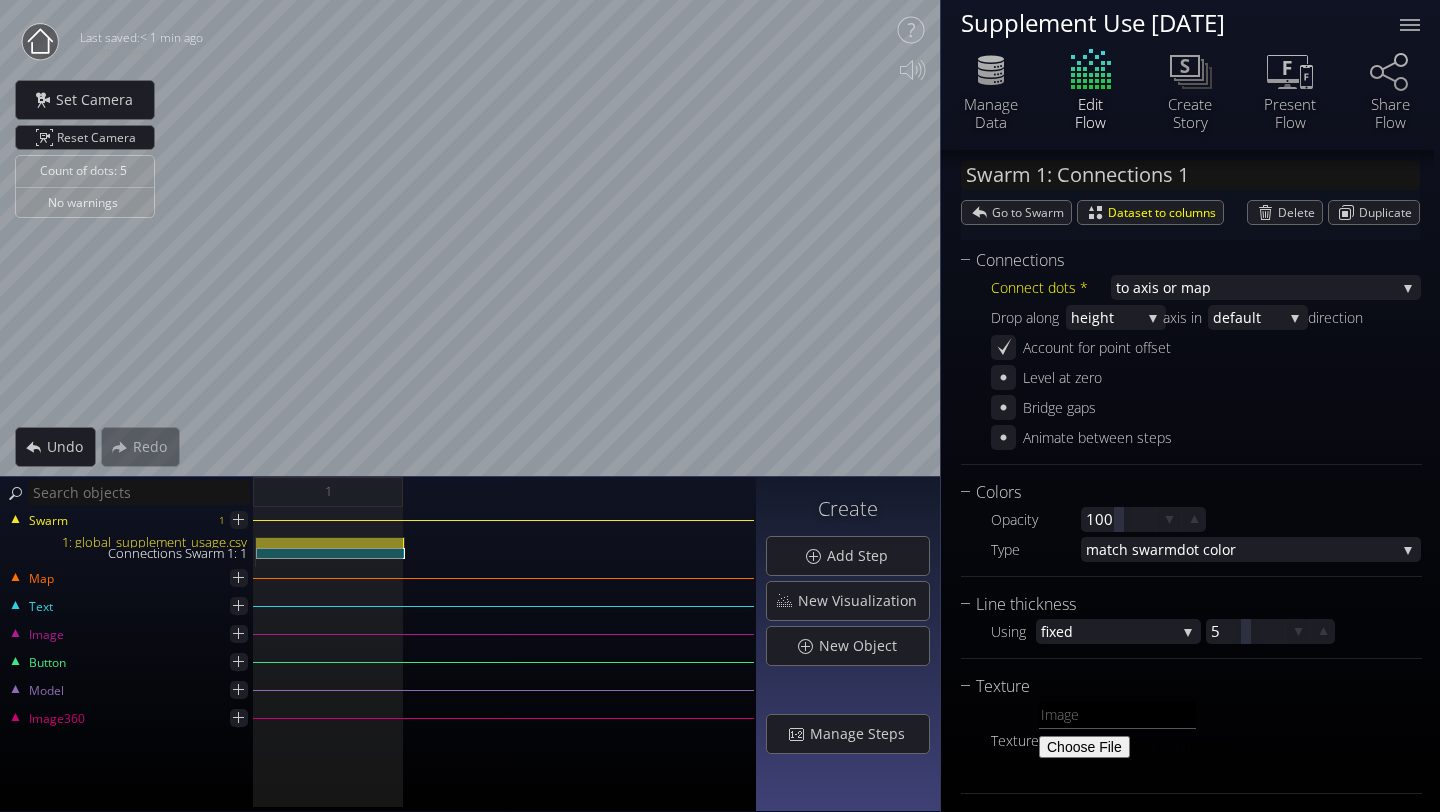 scroll, scrollTop: 231, scrollLeft: 0, axis: vertical 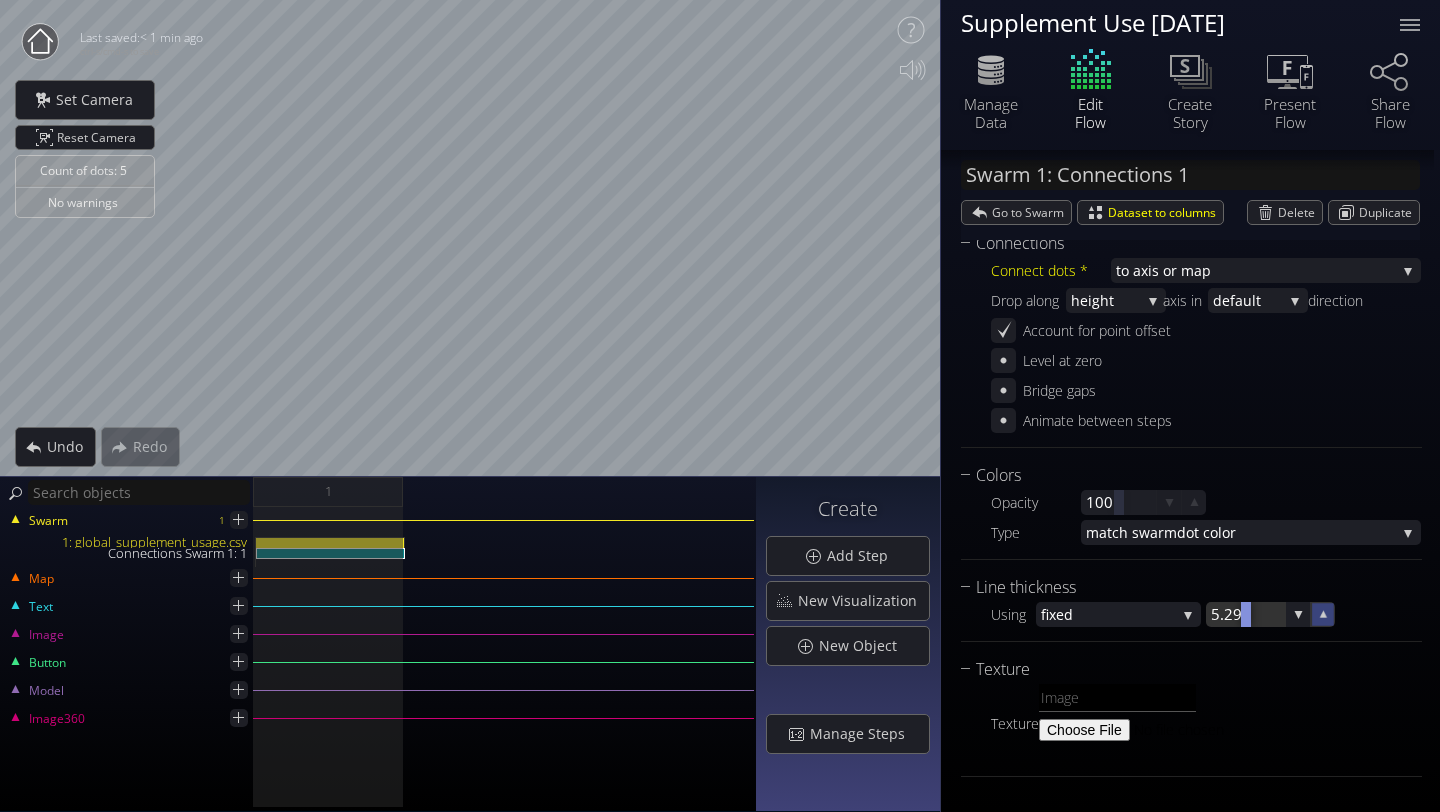 click at bounding box center (1322, 614) 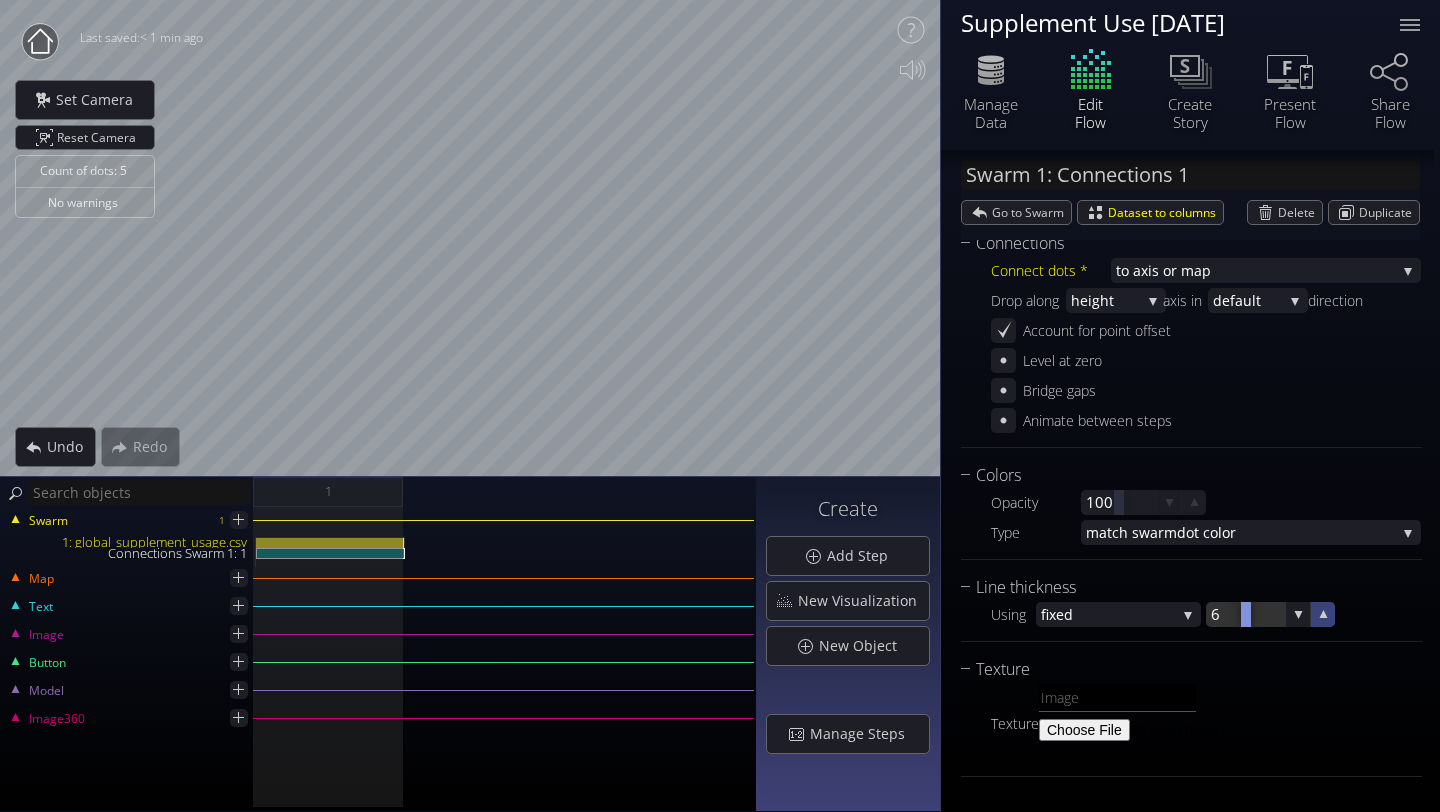 click at bounding box center [1322, 614] 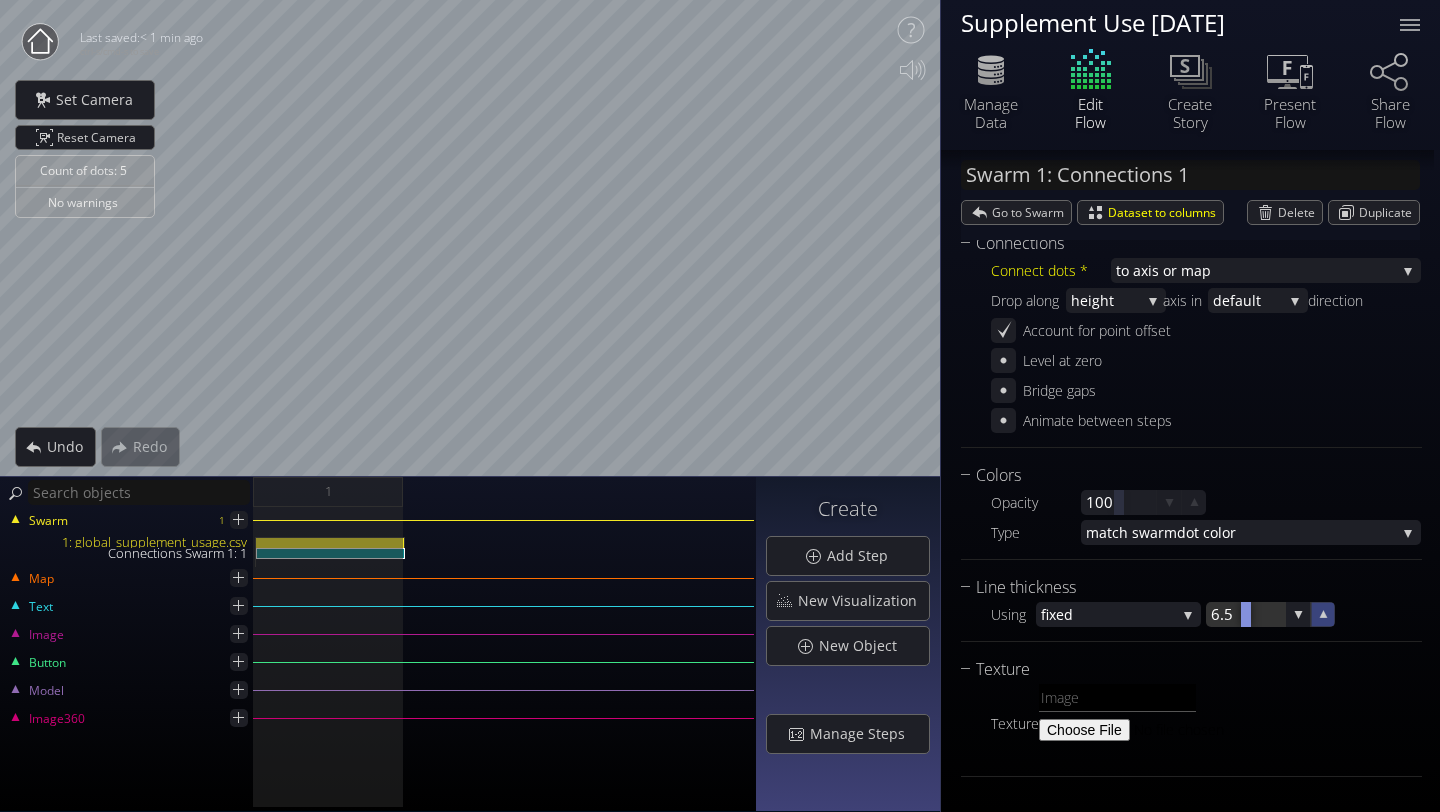 click at bounding box center [1323, 615] 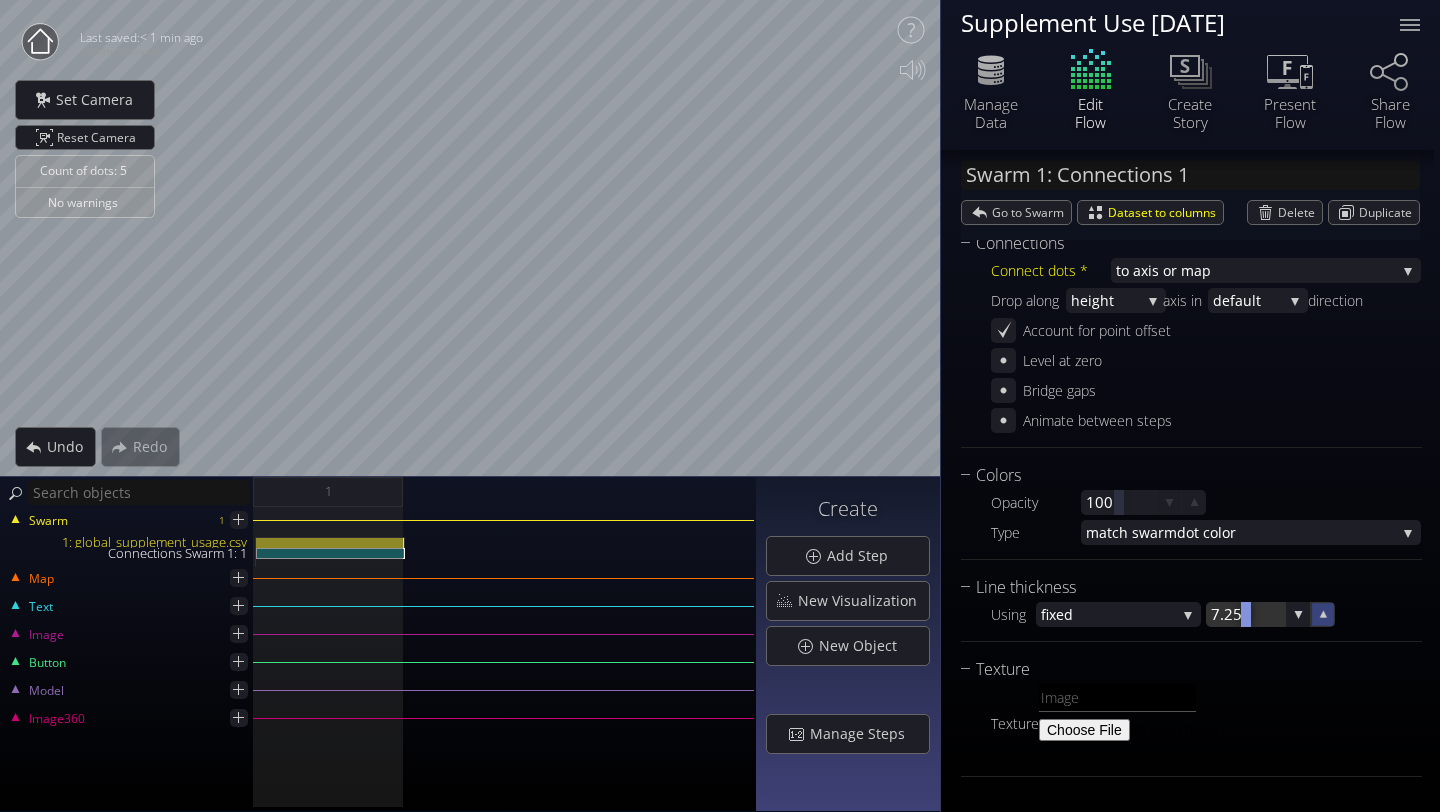 click at bounding box center [1322, 614] 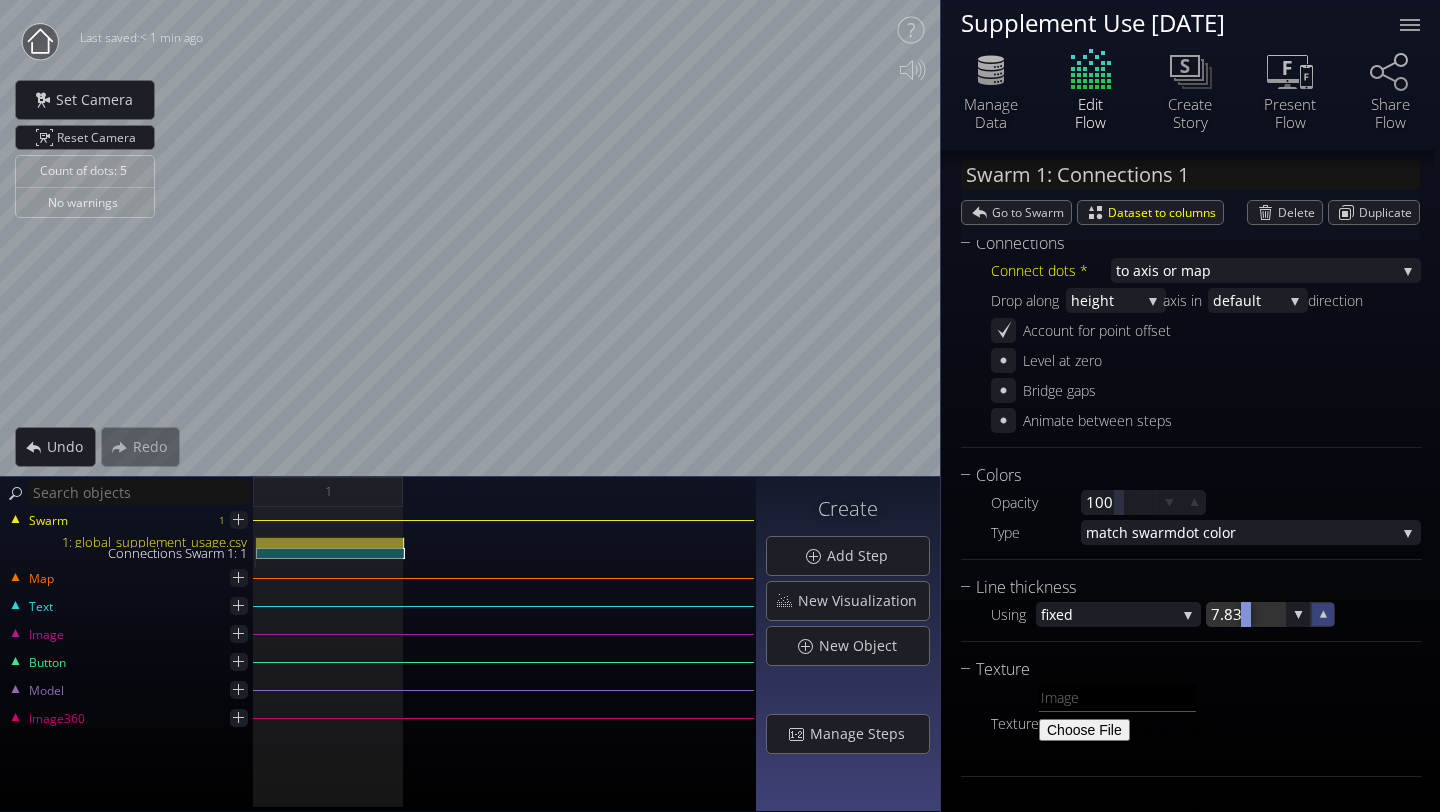 click at bounding box center [1322, 614] 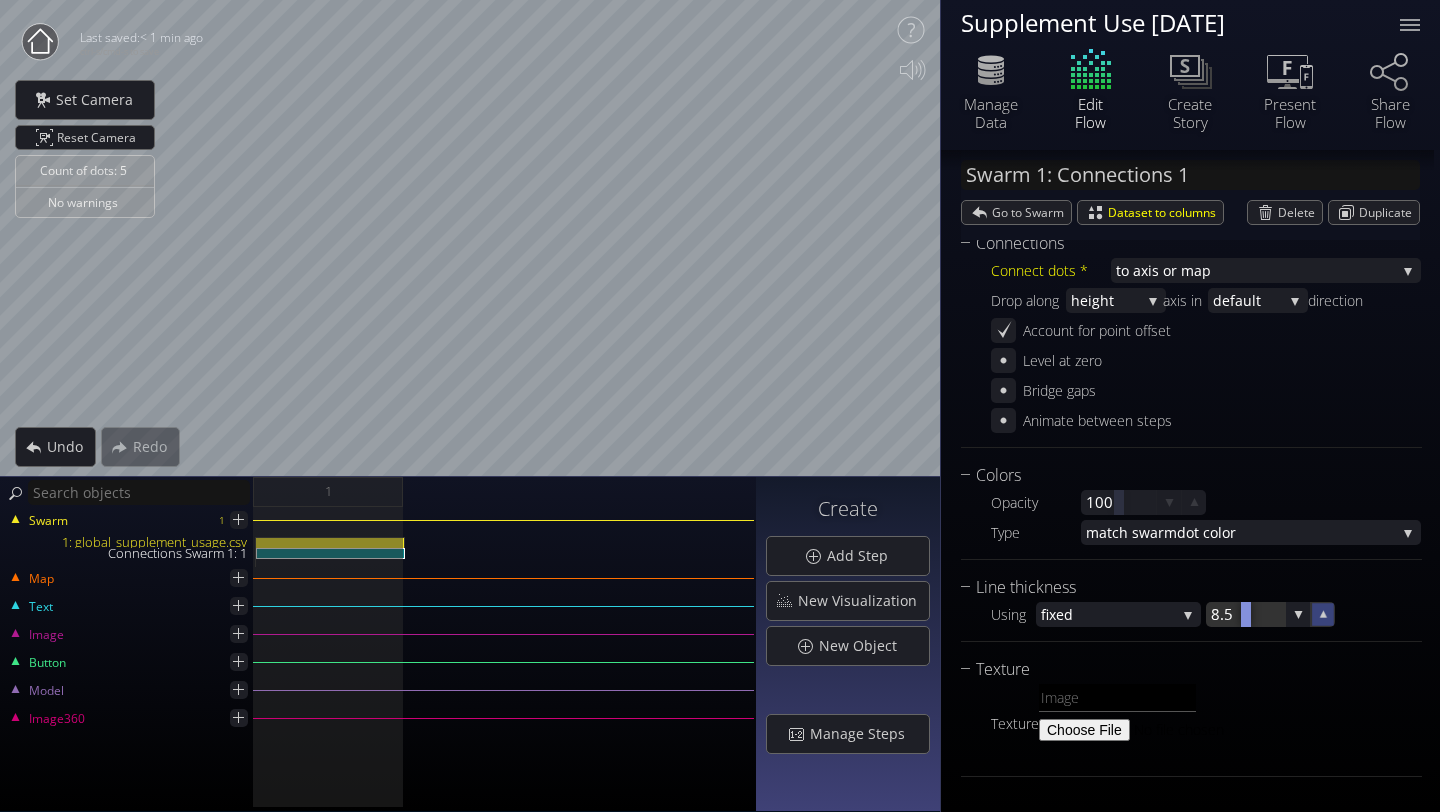 click at bounding box center [1322, 614] 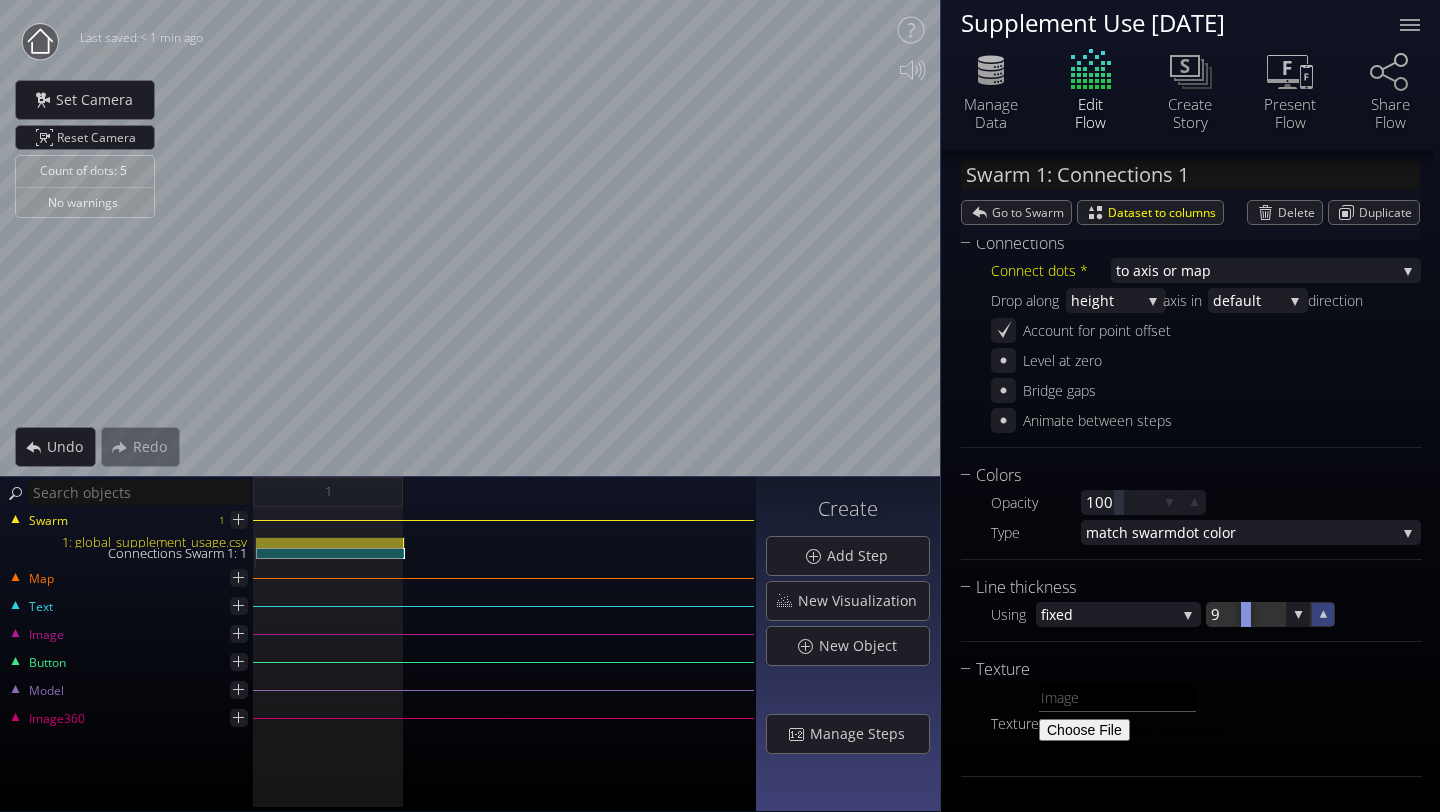 click at bounding box center (1322, 614) 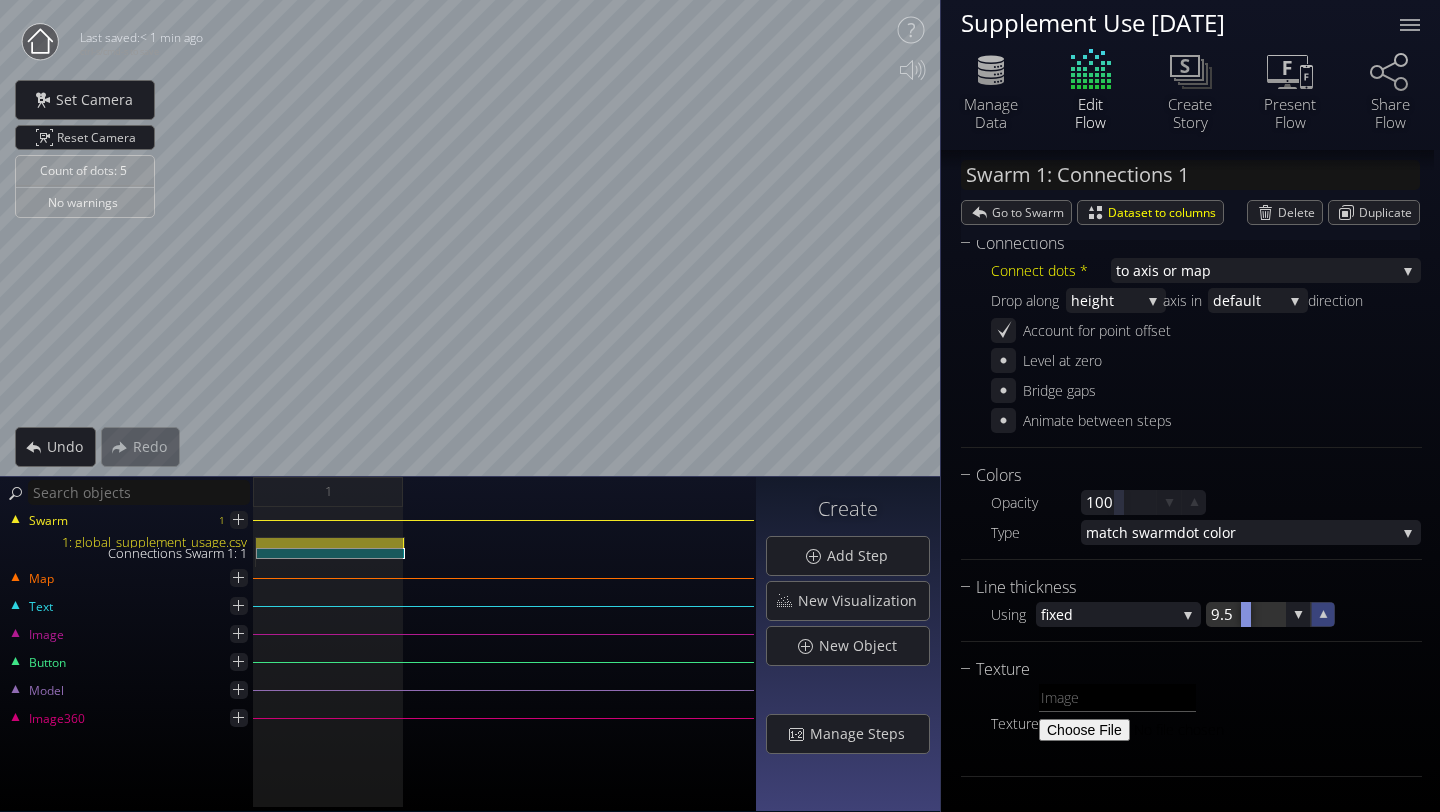click at bounding box center [1323, 615] 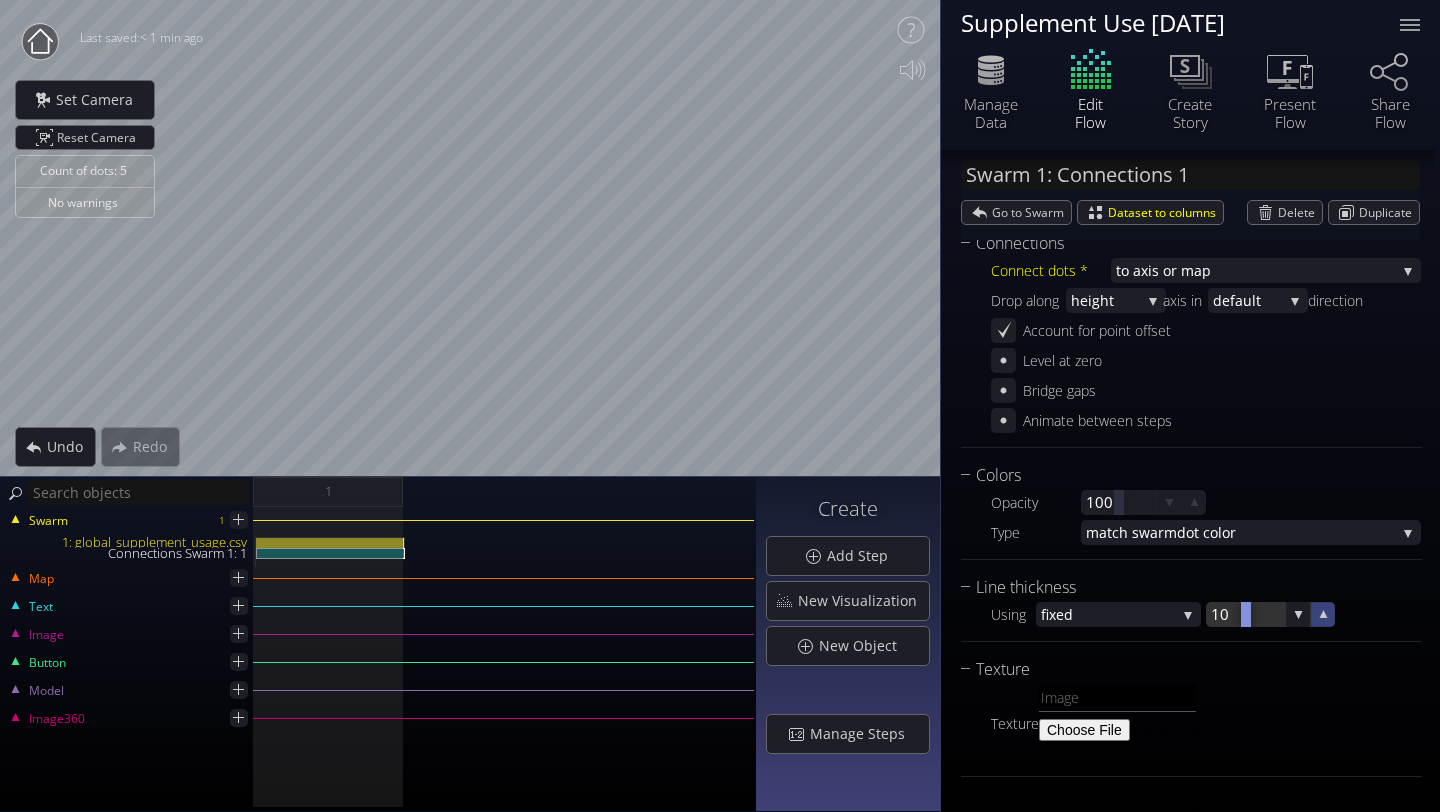 click at bounding box center (1322, 614) 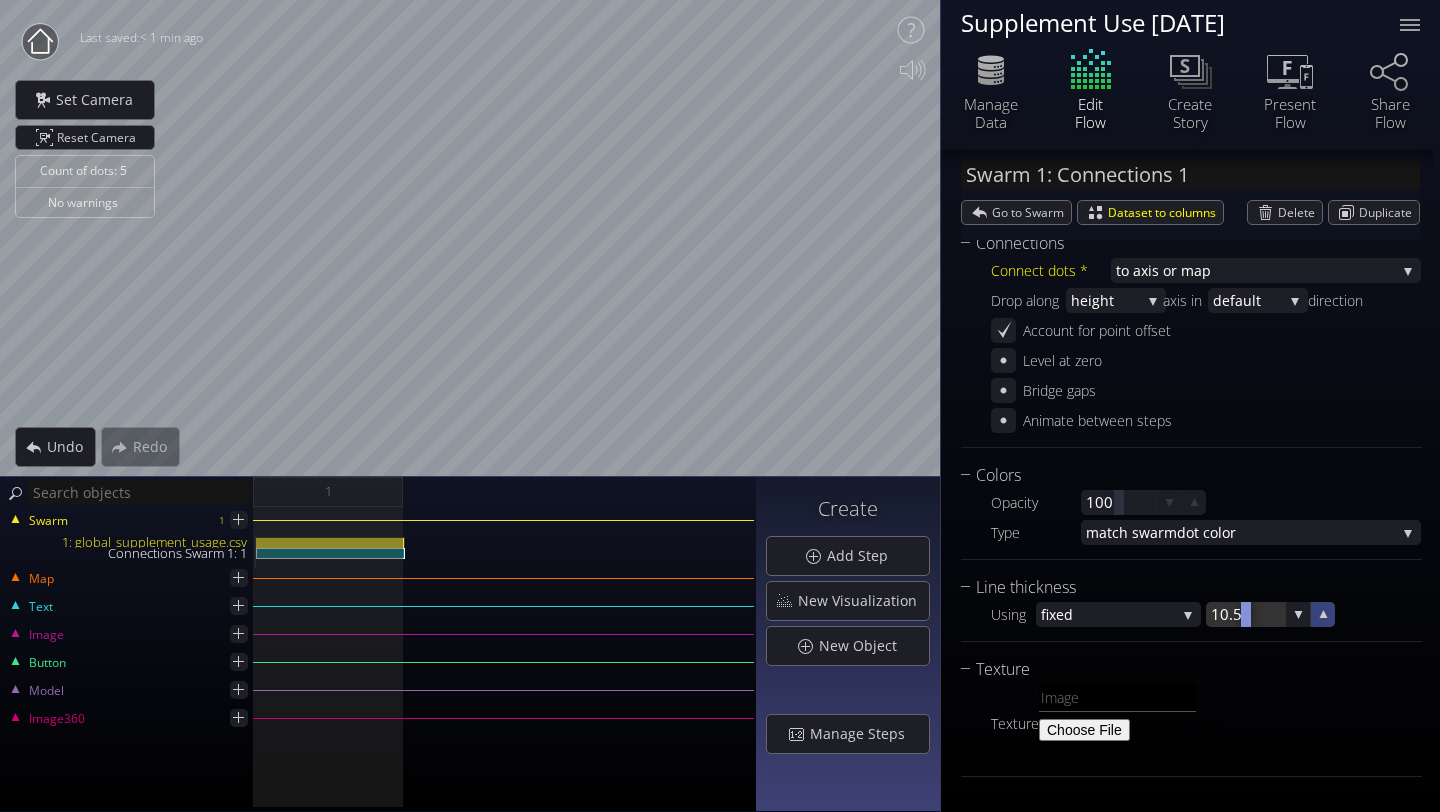 click at bounding box center (1322, 614) 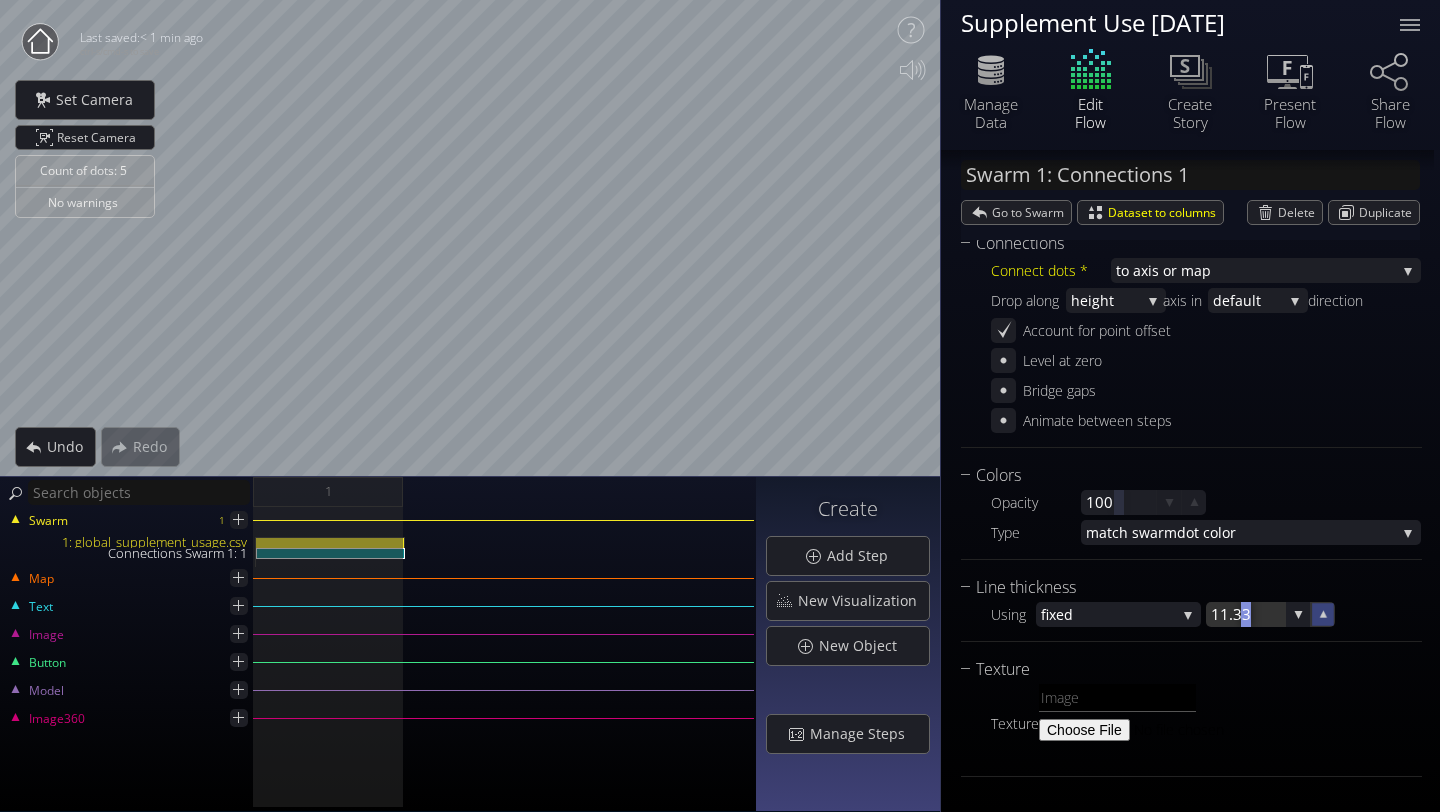 click at bounding box center [1322, 614] 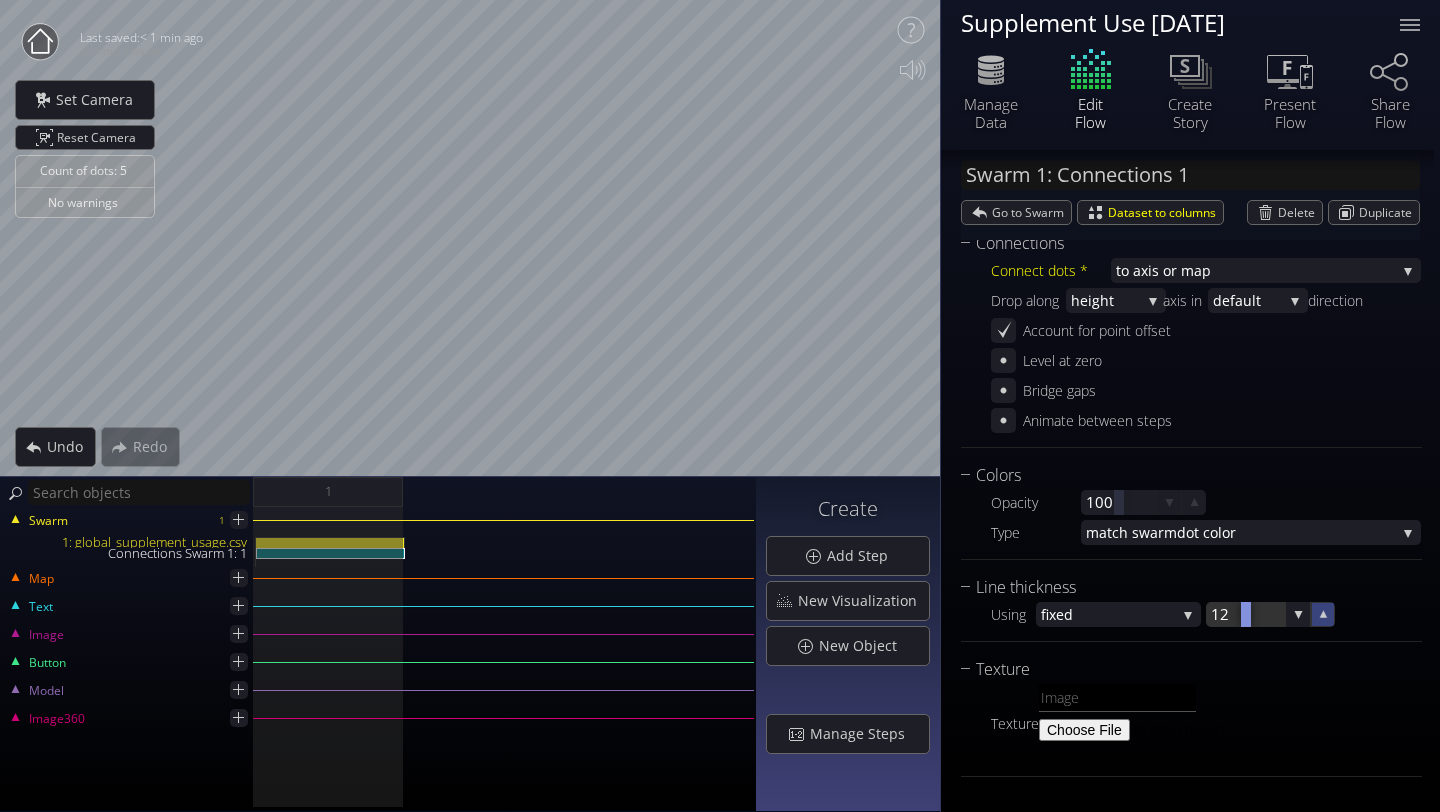 click at bounding box center (1322, 614) 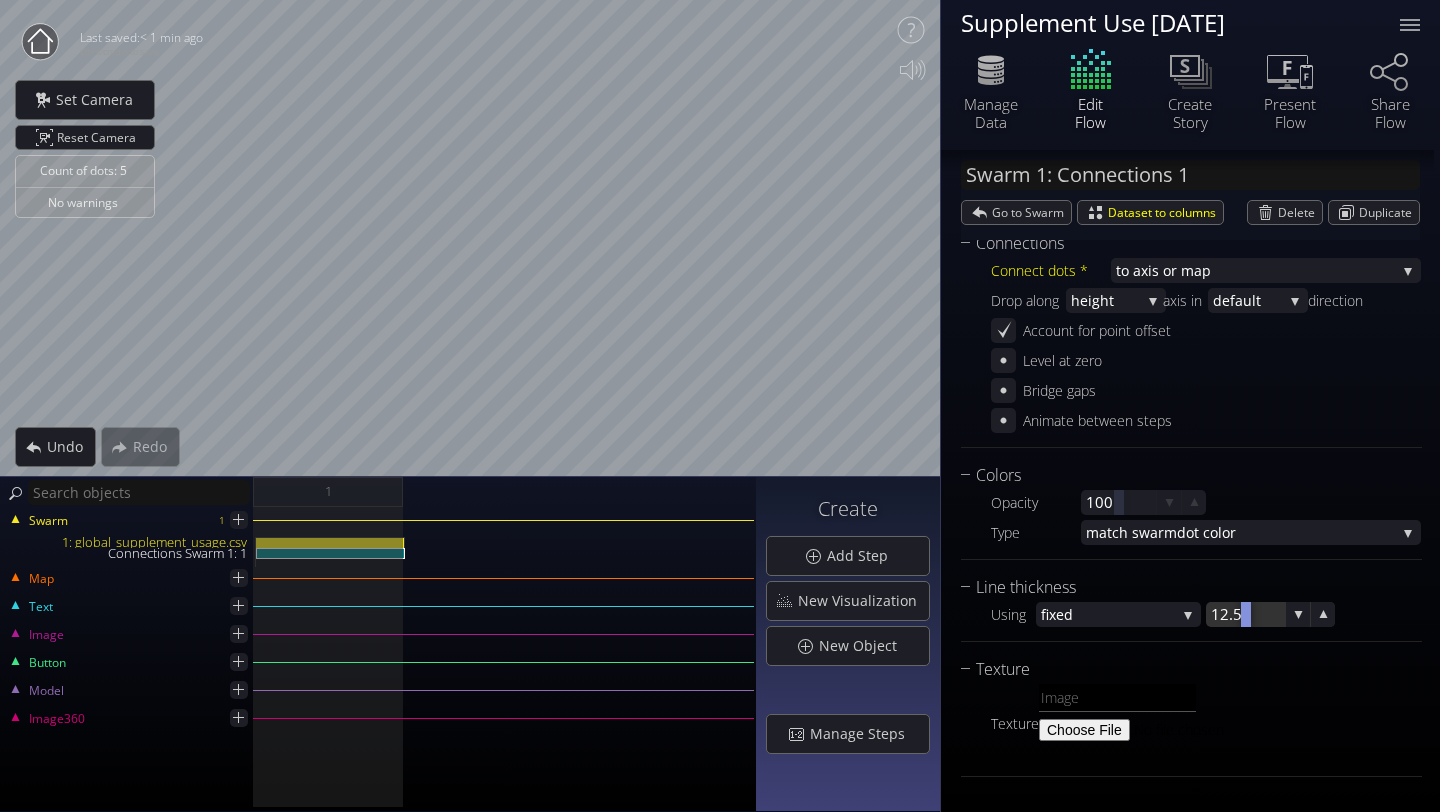 click at bounding box center (1246, 614) 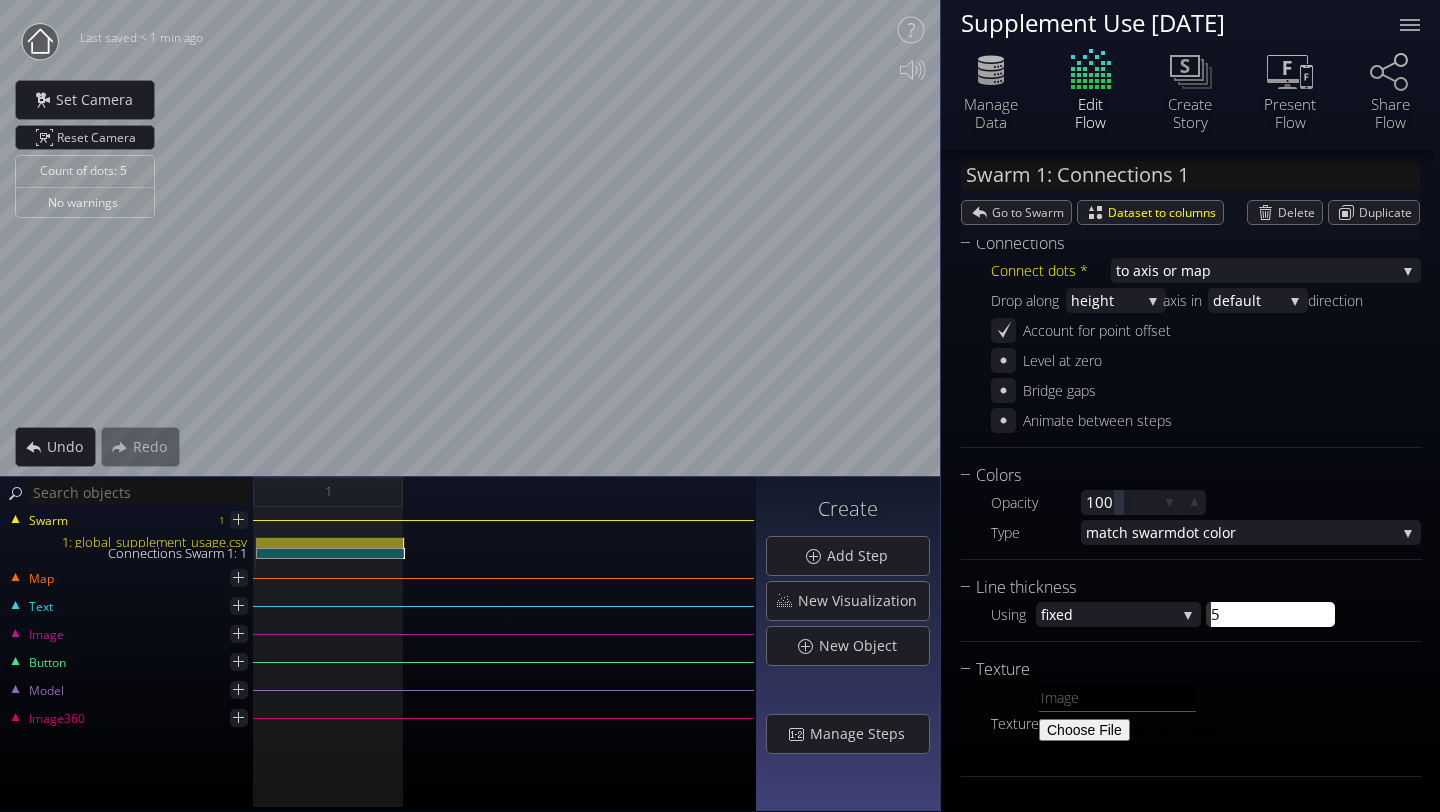 type on "50" 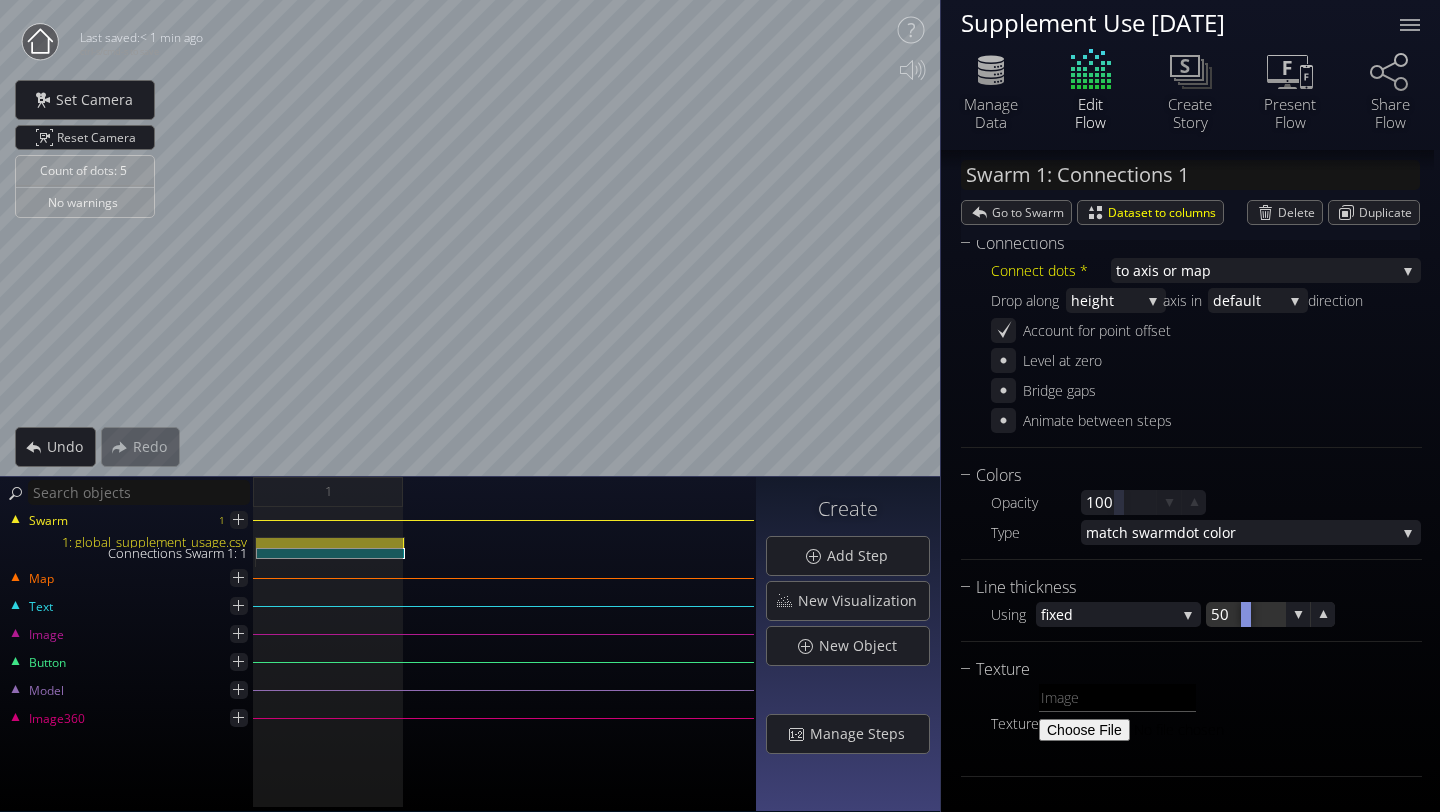click at bounding box center (1245, 614) 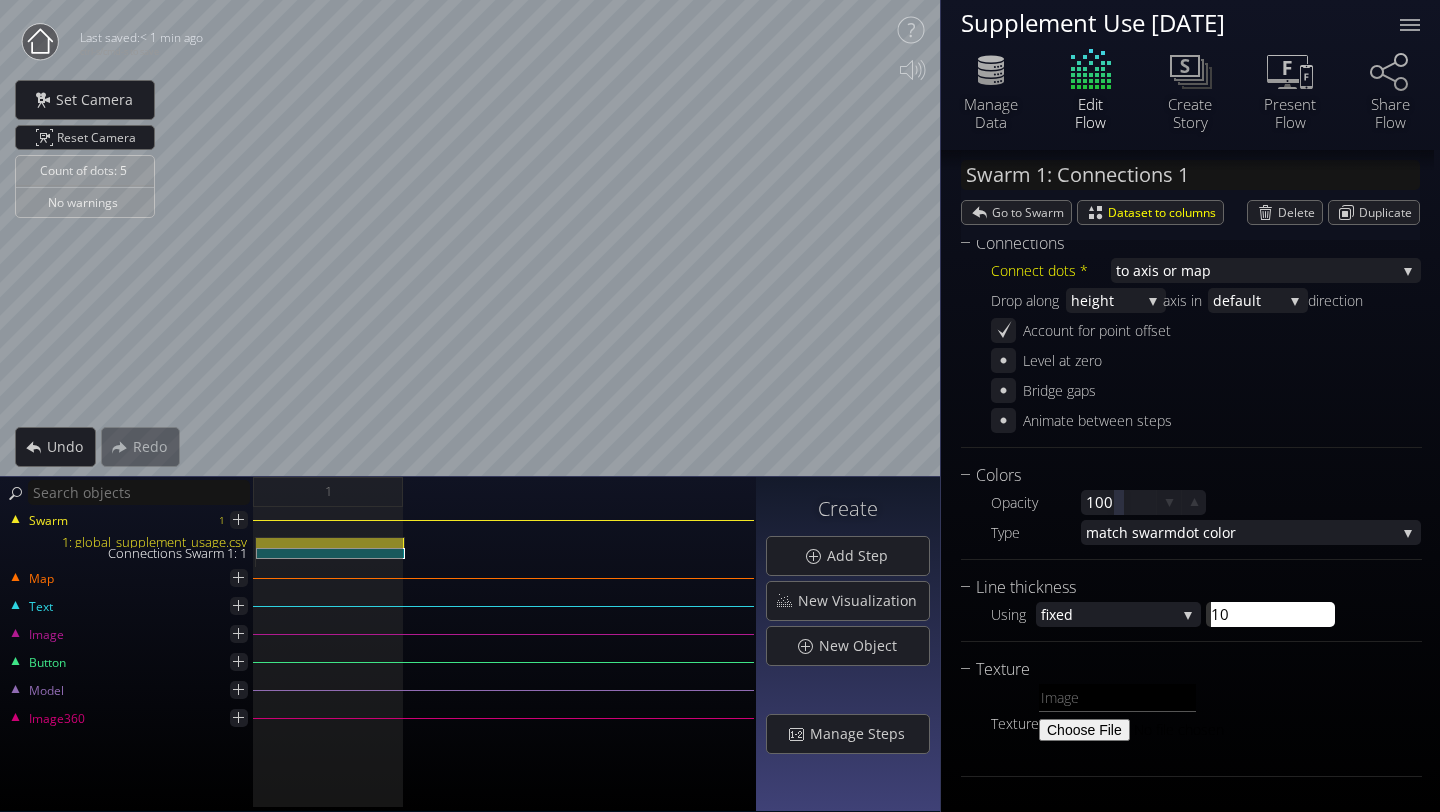 type on "100" 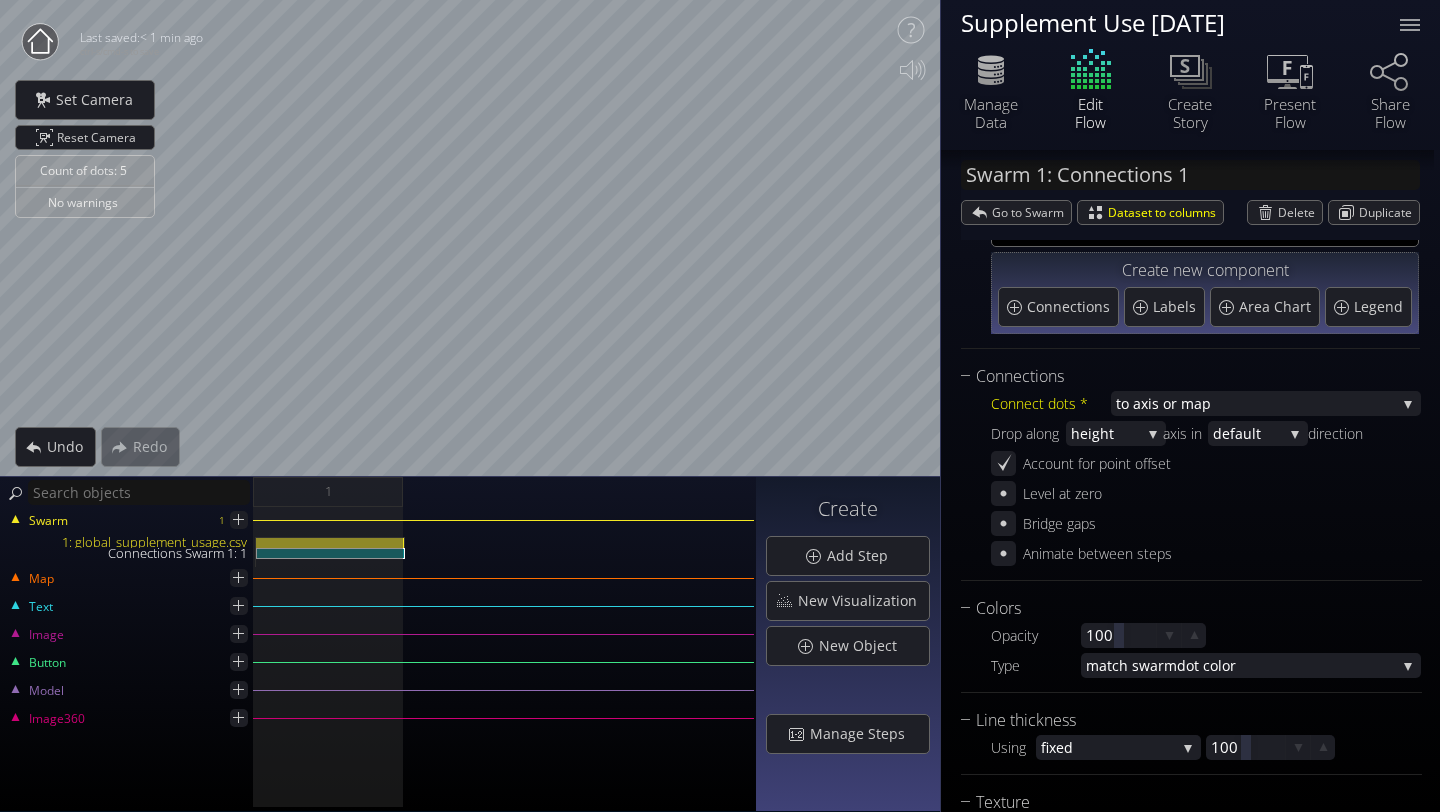 scroll, scrollTop: 0, scrollLeft: 0, axis: both 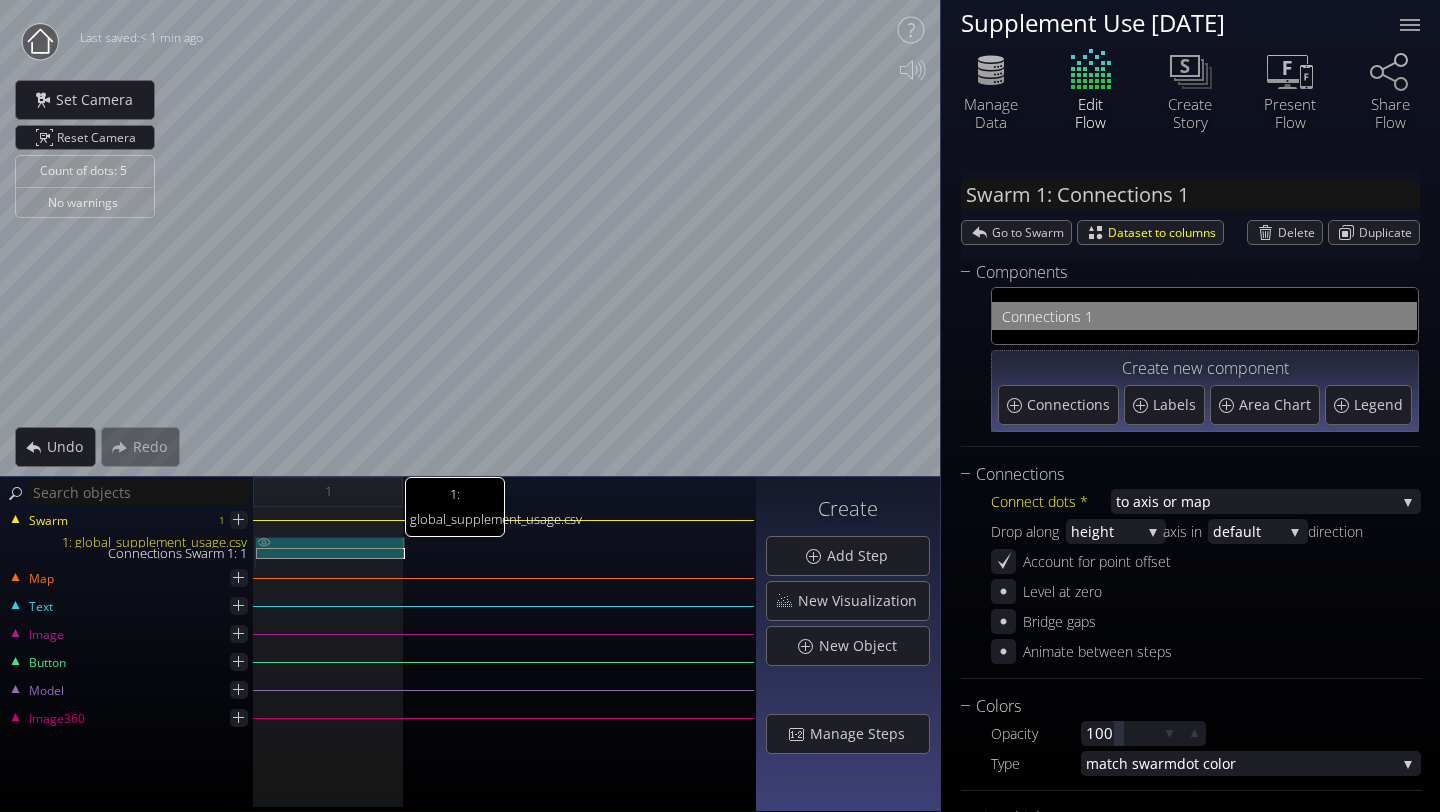 click on "1: global_supplement_usage.csv" at bounding box center [330, 542] 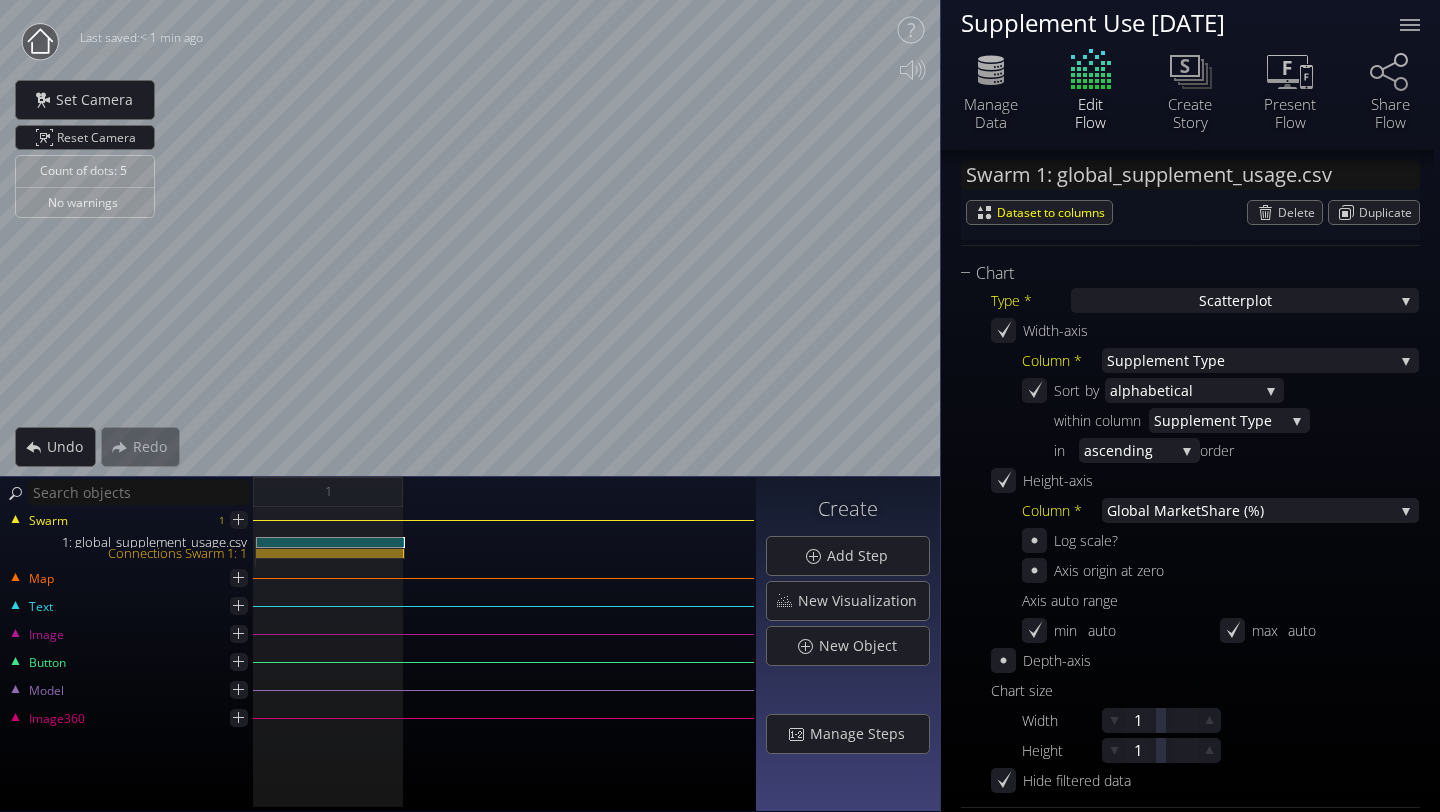 scroll, scrollTop: 558, scrollLeft: 0, axis: vertical 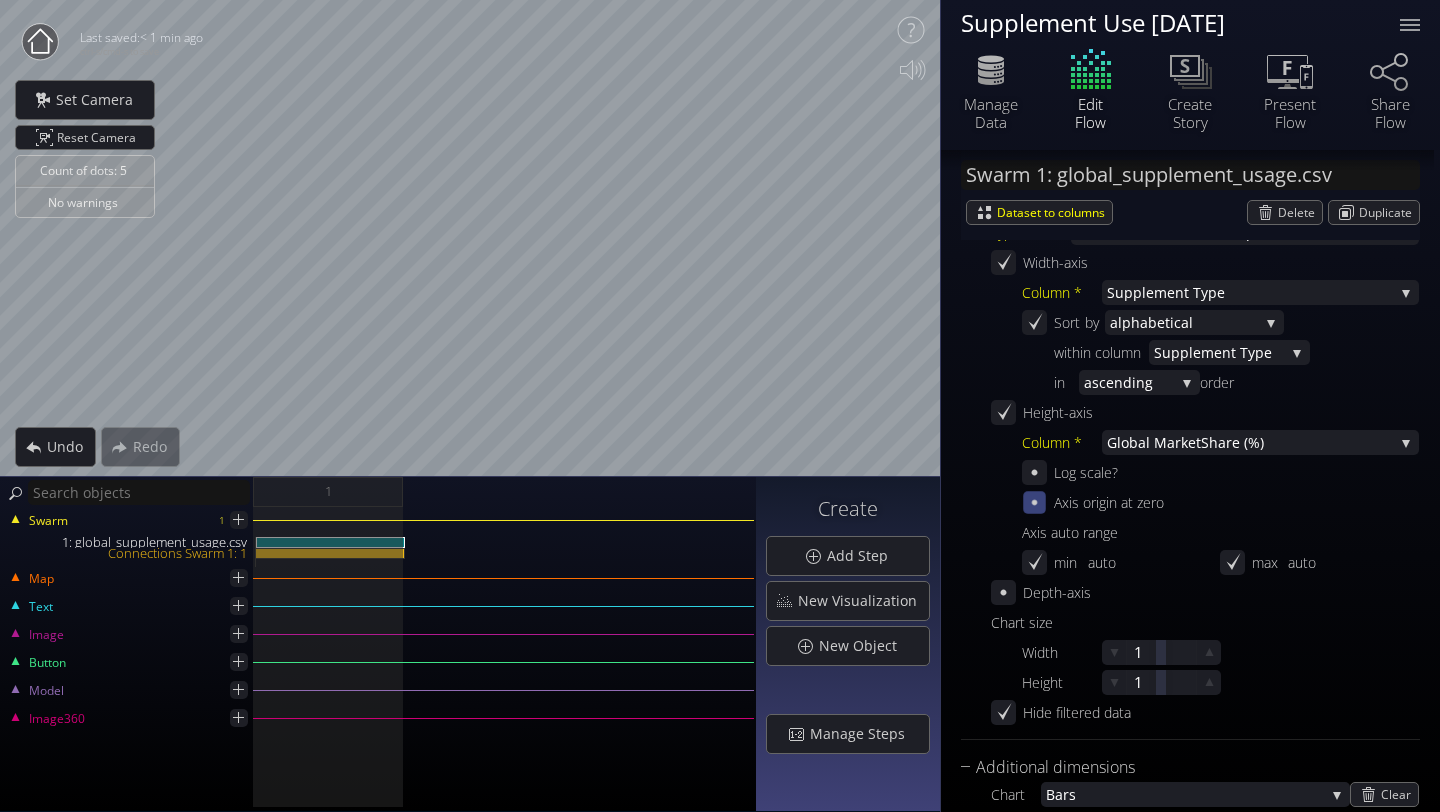 click 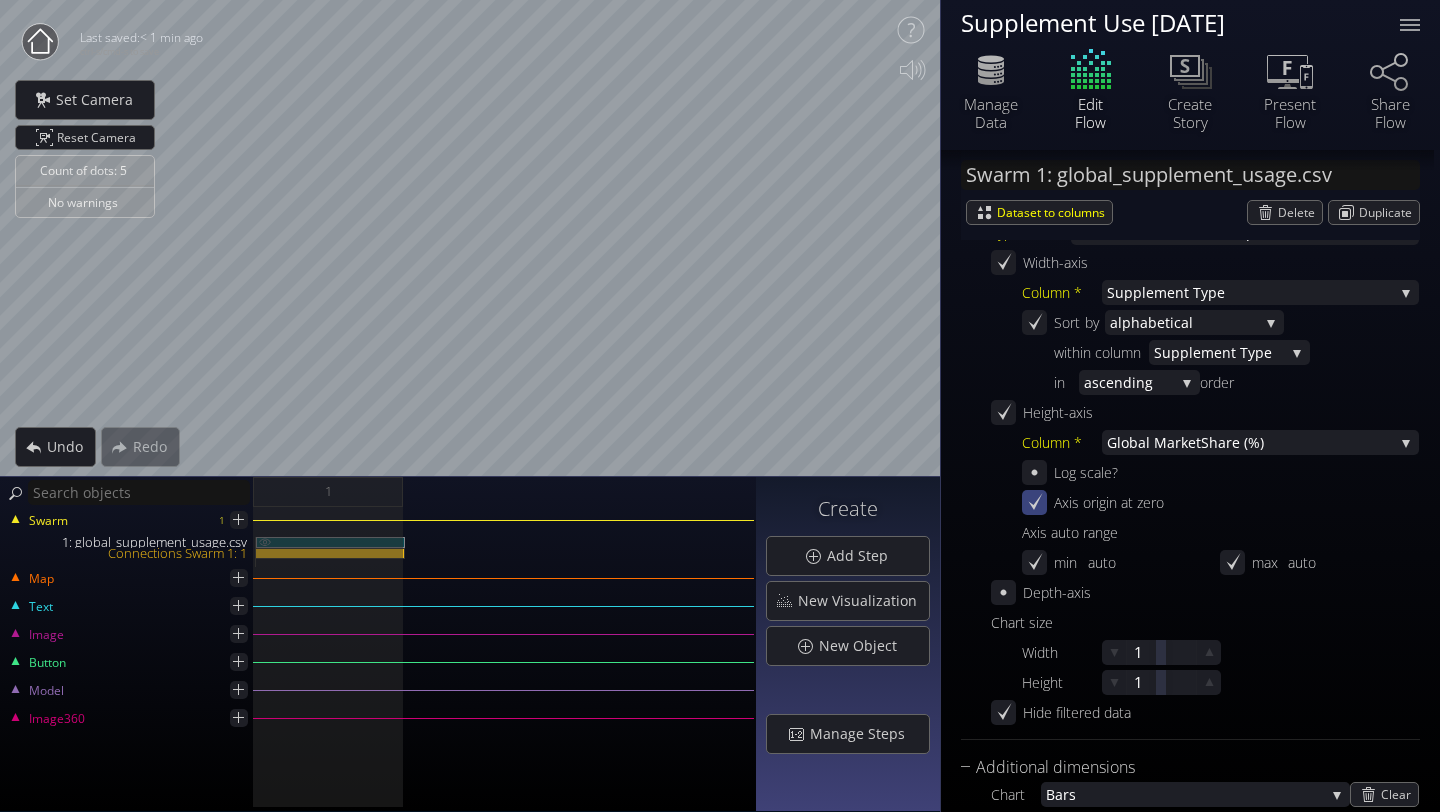 click on "1: global_supplement_usage.csv" at bounding box center (330, 542) 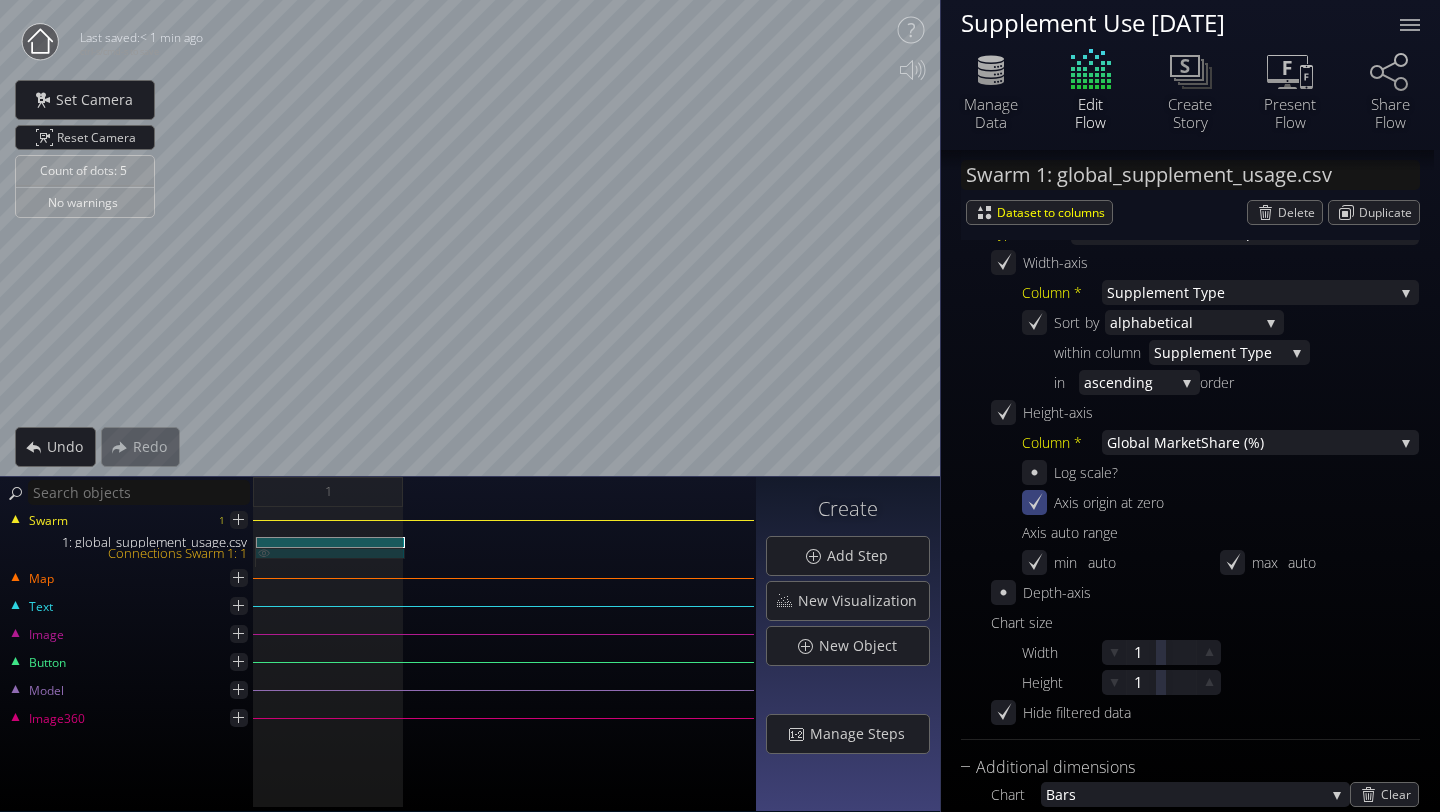 click on "Connections Swarm 1:  1" at bounding box center [330, 553] 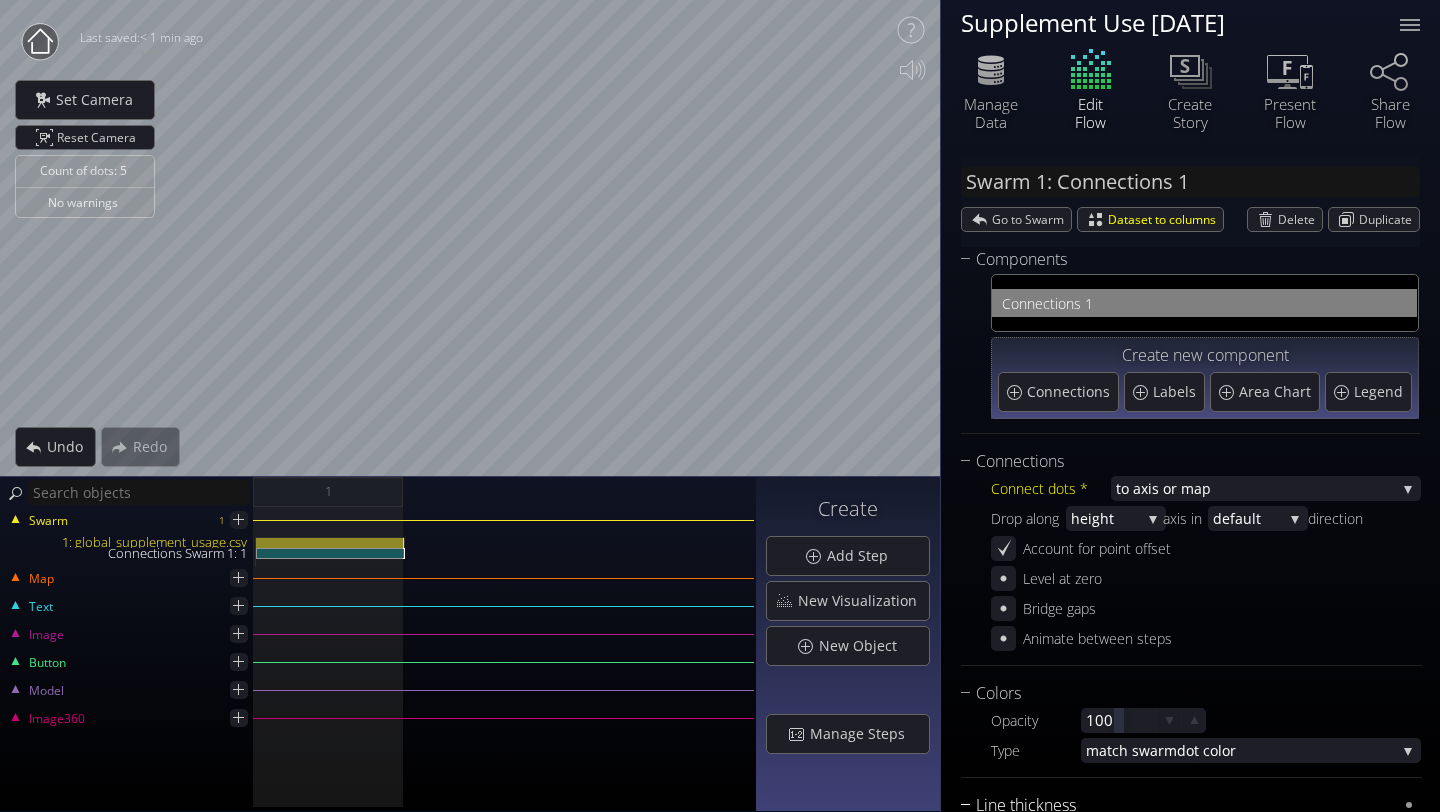 scroll, scrollTop: 0, scrollLeft: 0, axis: both 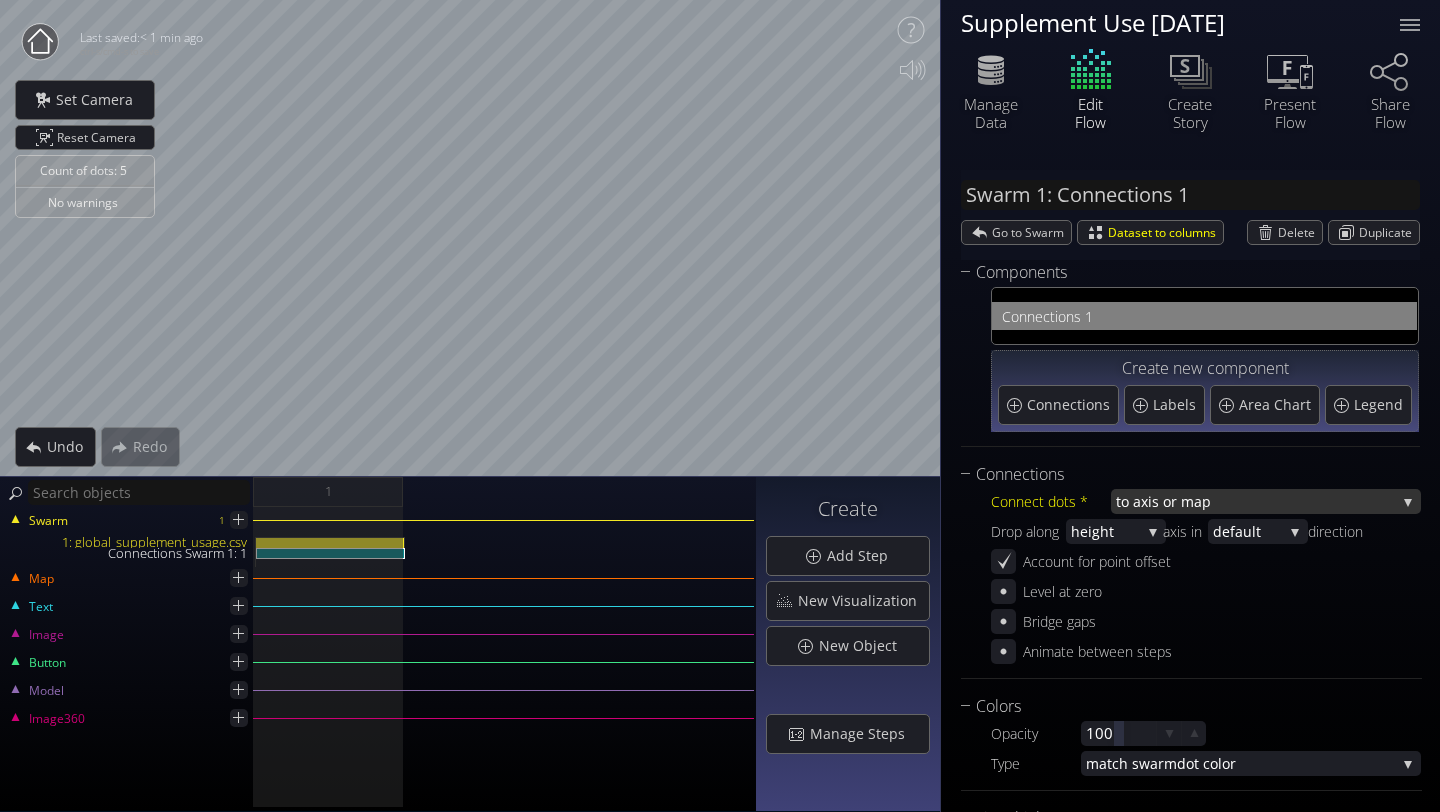 click on "xis or map" at bounding box center [1268, 501] 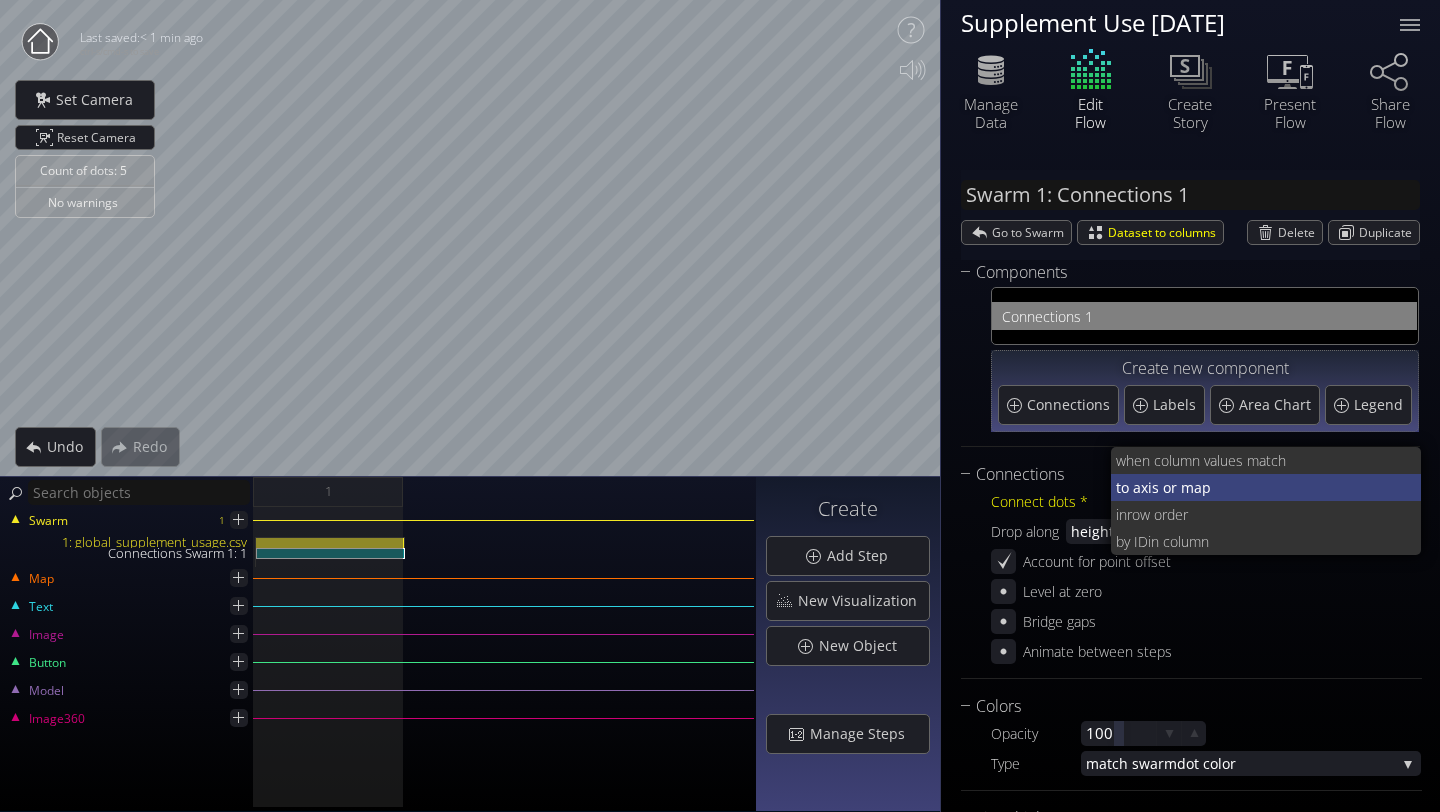 click on "to a" at bounding box center [1128, 487] 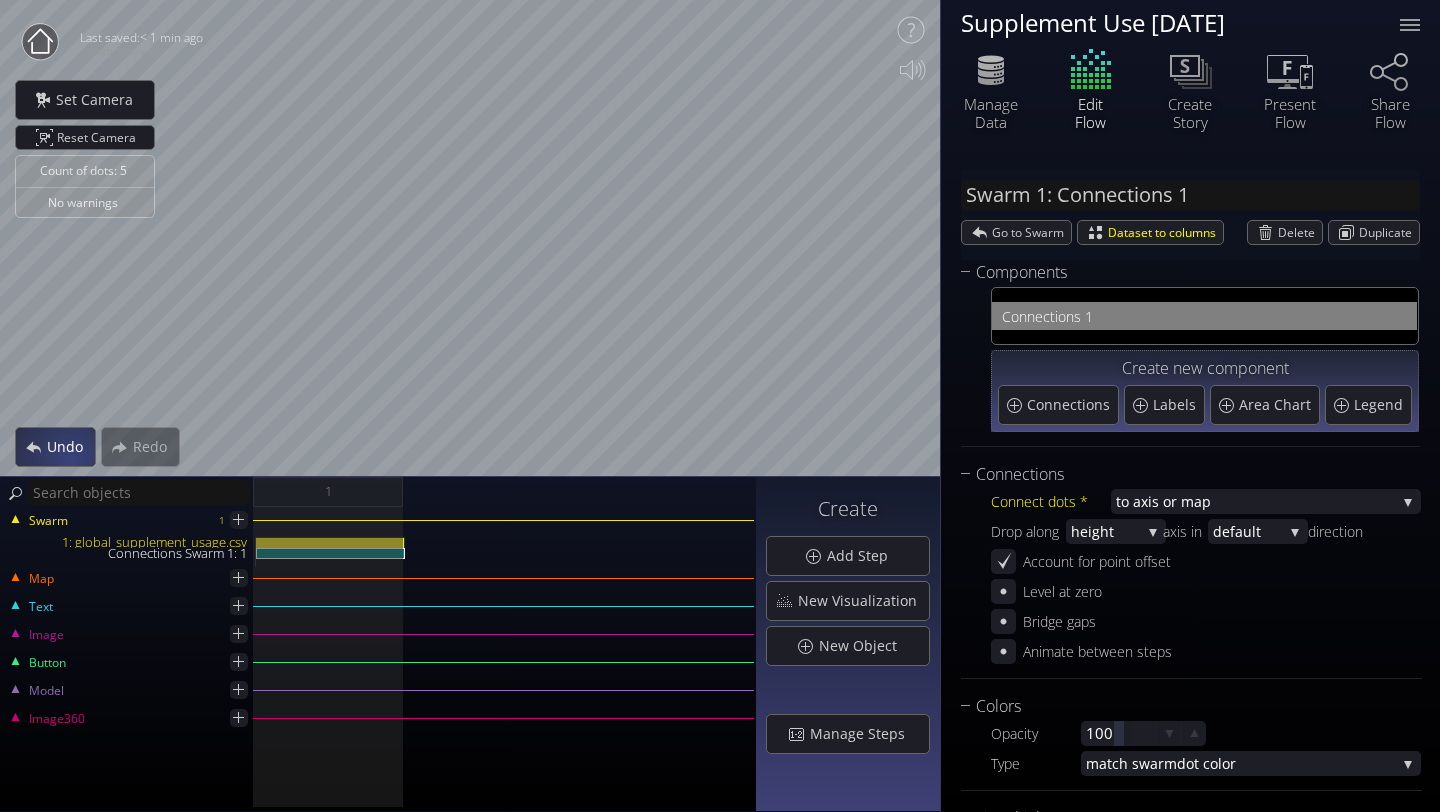 click on "Undo" at bounding box center (70, 447) 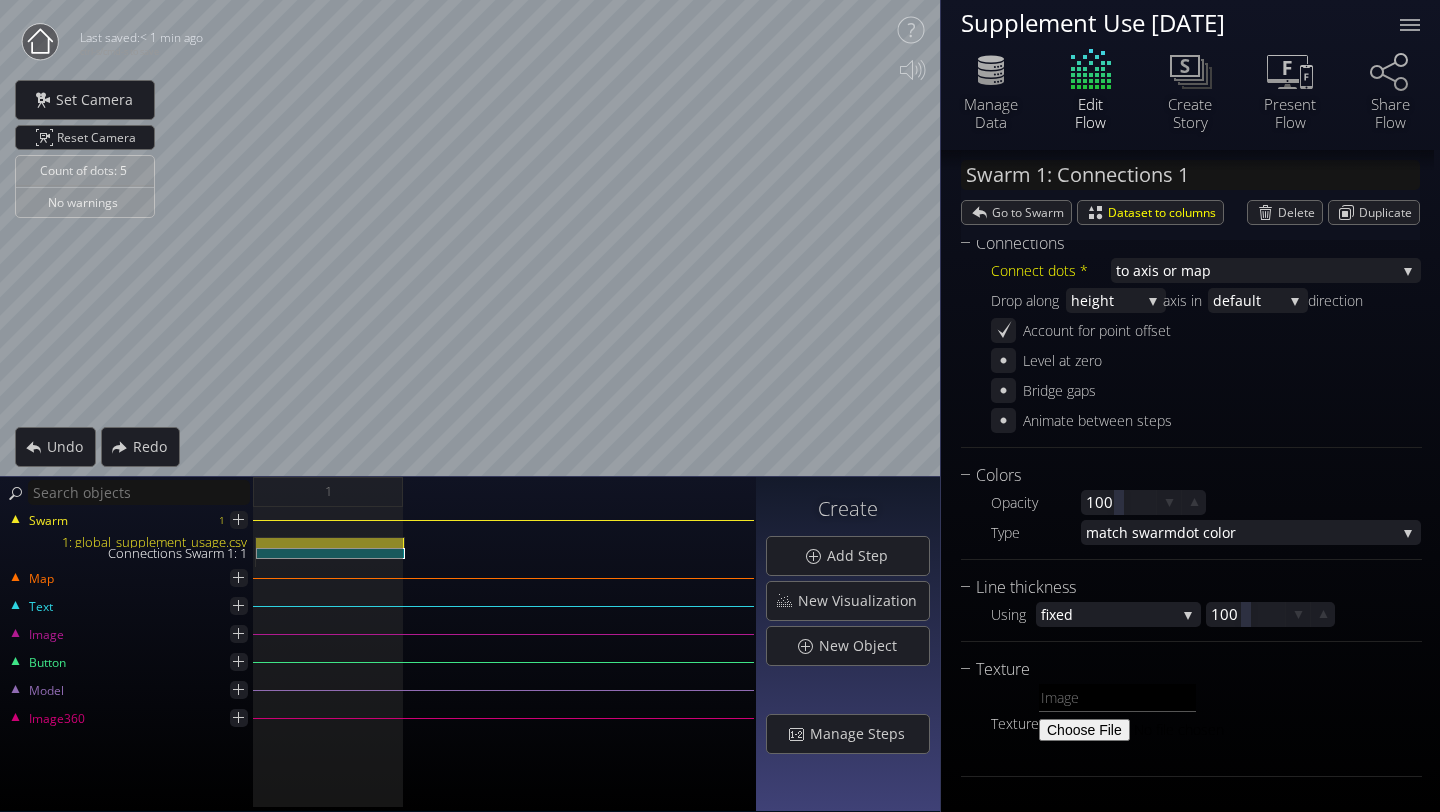 scroll, scrollTop: 0, scrollLeft: 0, axis: both 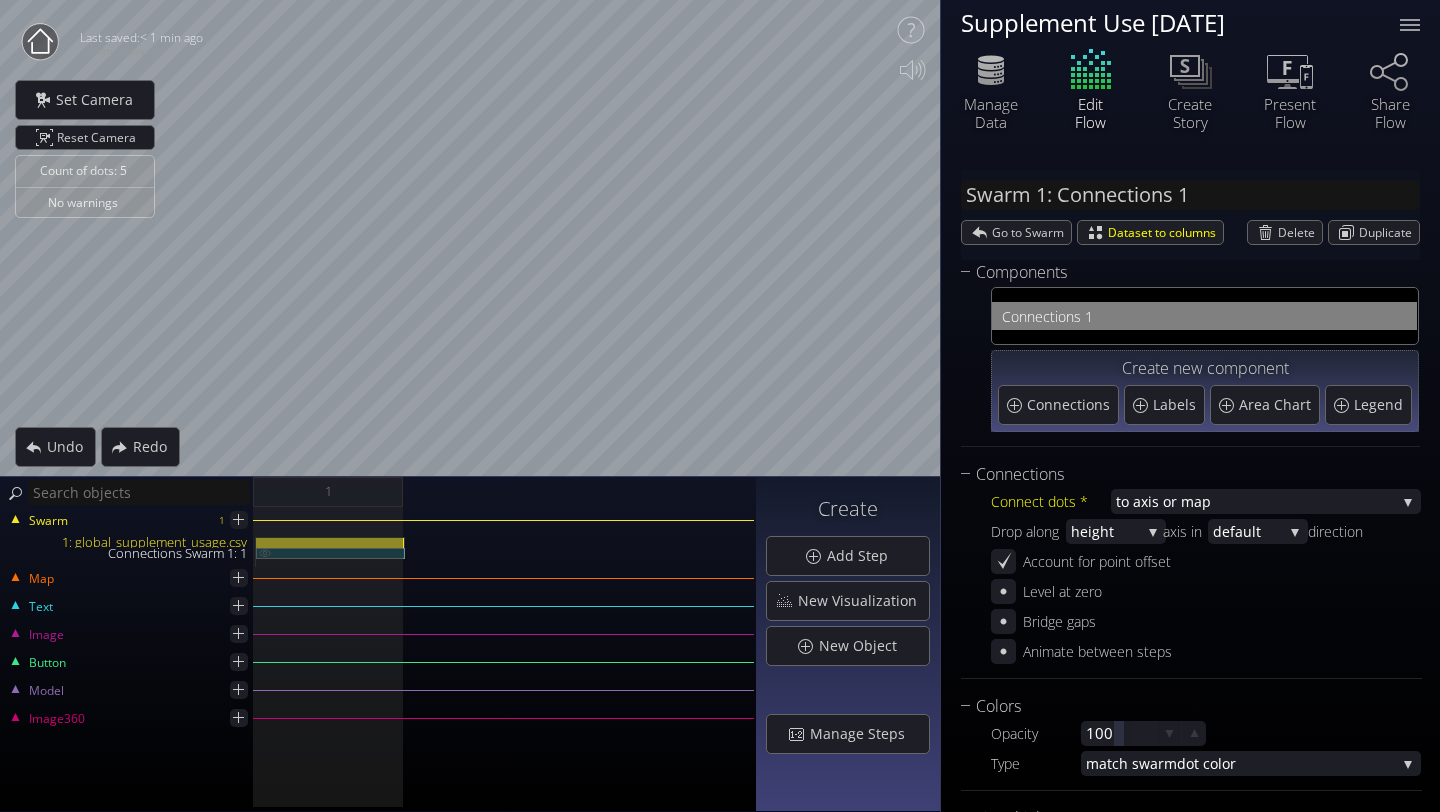click on "Connections Swarm 1:  1" at bounding box center [330, 553] 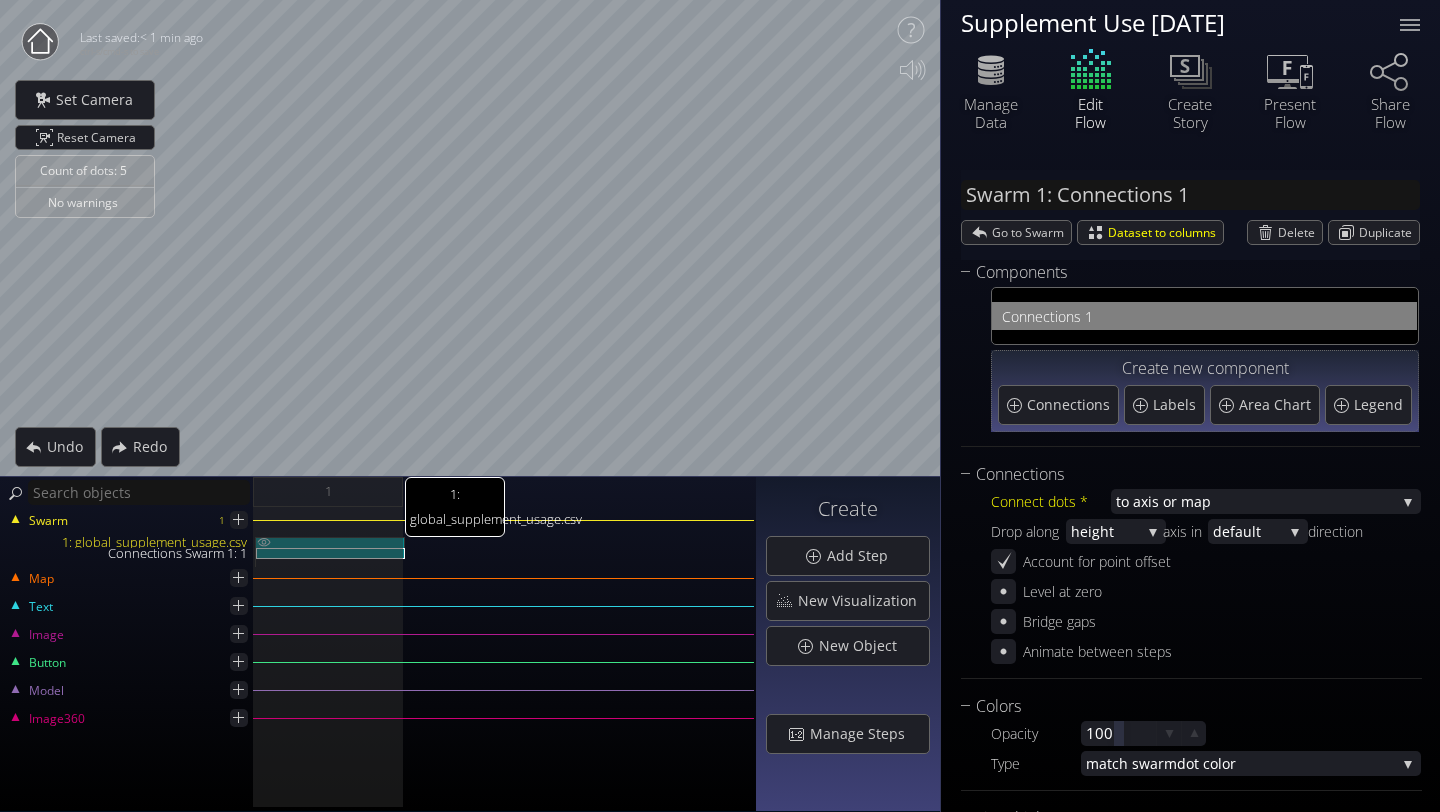 click on "1: global_supplement_usage.csv" at bounding box center (330, 542) 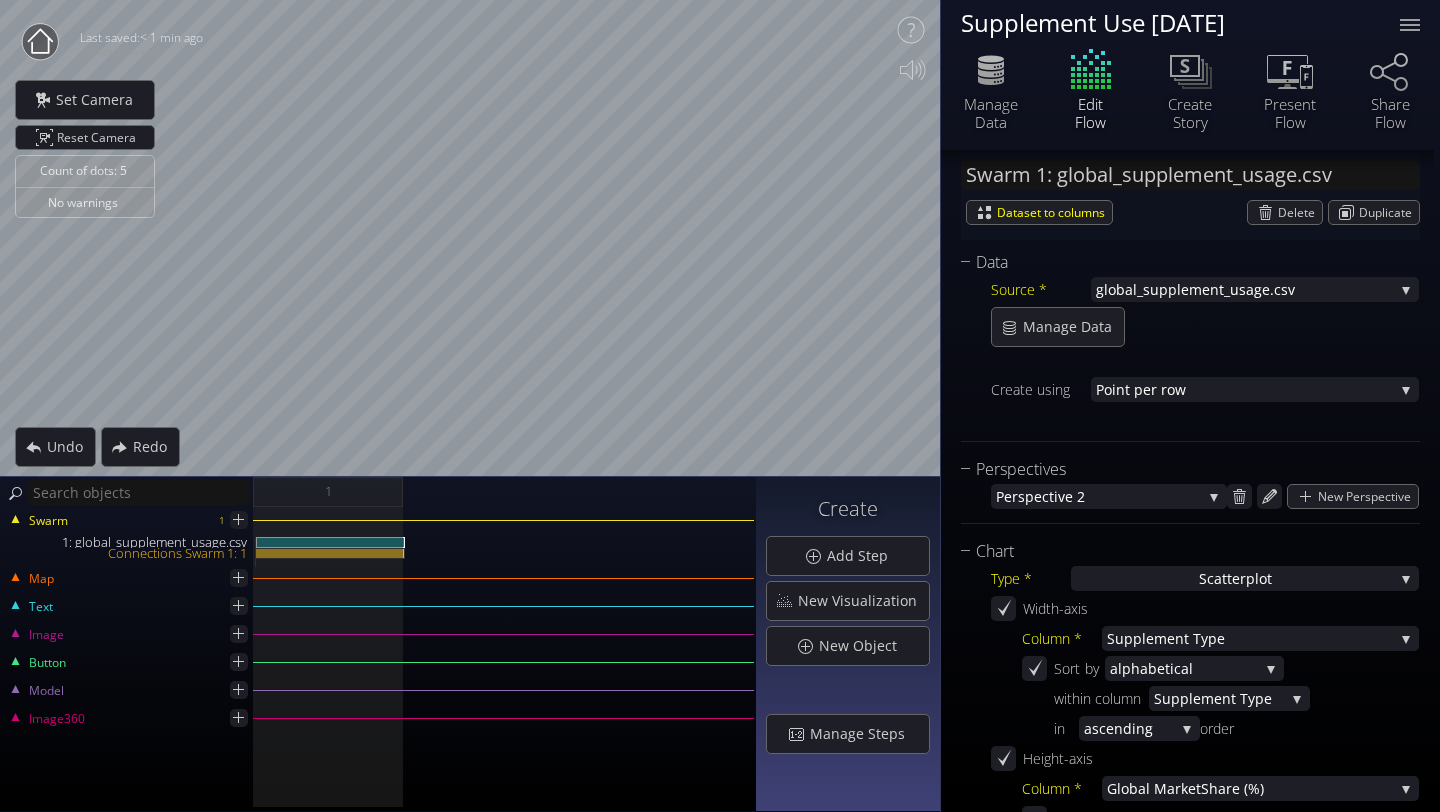 scroll, scrollTop: 0, scrollLeft: 0, axis: both 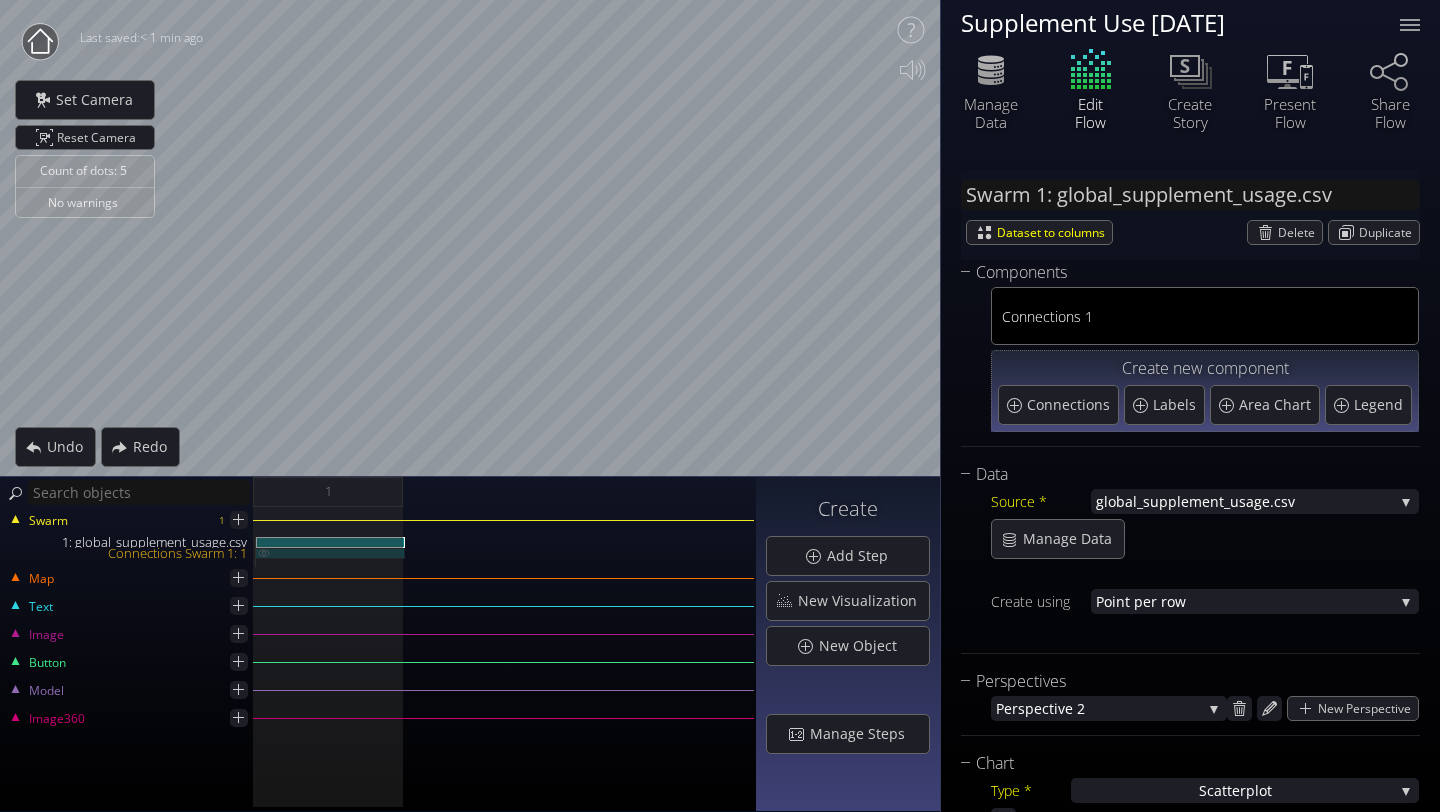 click on "Connections Swarm 1:  1" at bounding box center [330, 553] 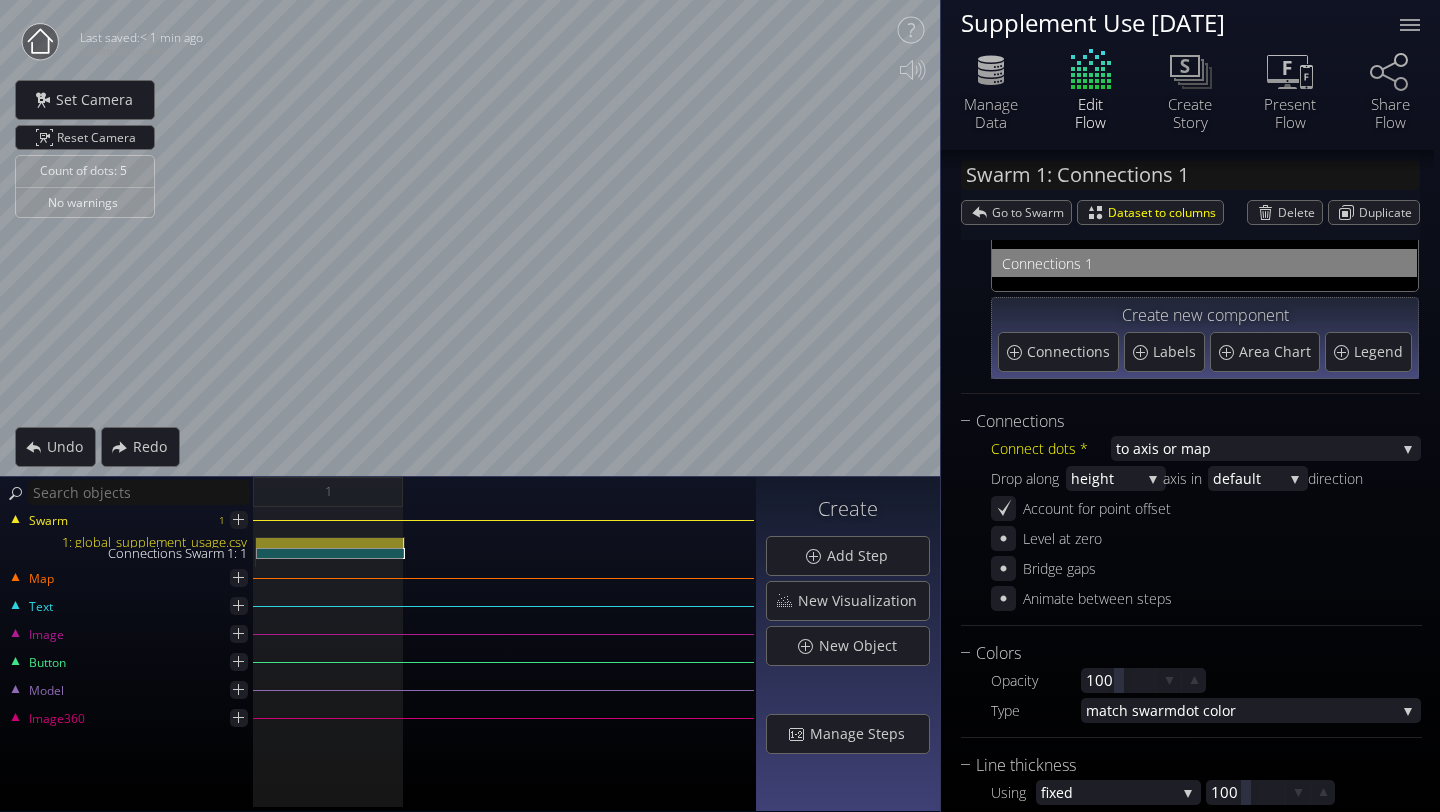 scroll, scrollTop: 54, scrollLeft: 0, axis: vertical 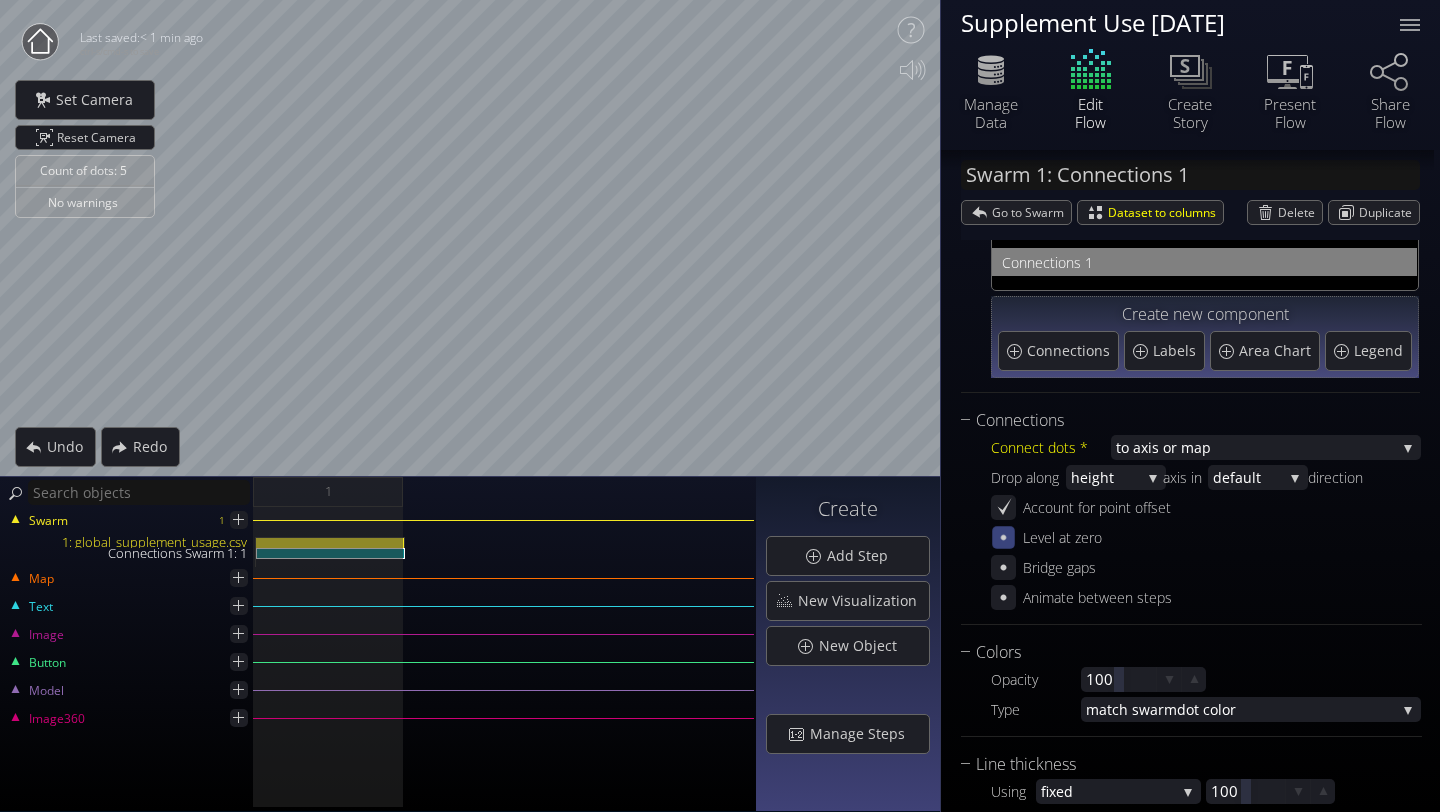 click 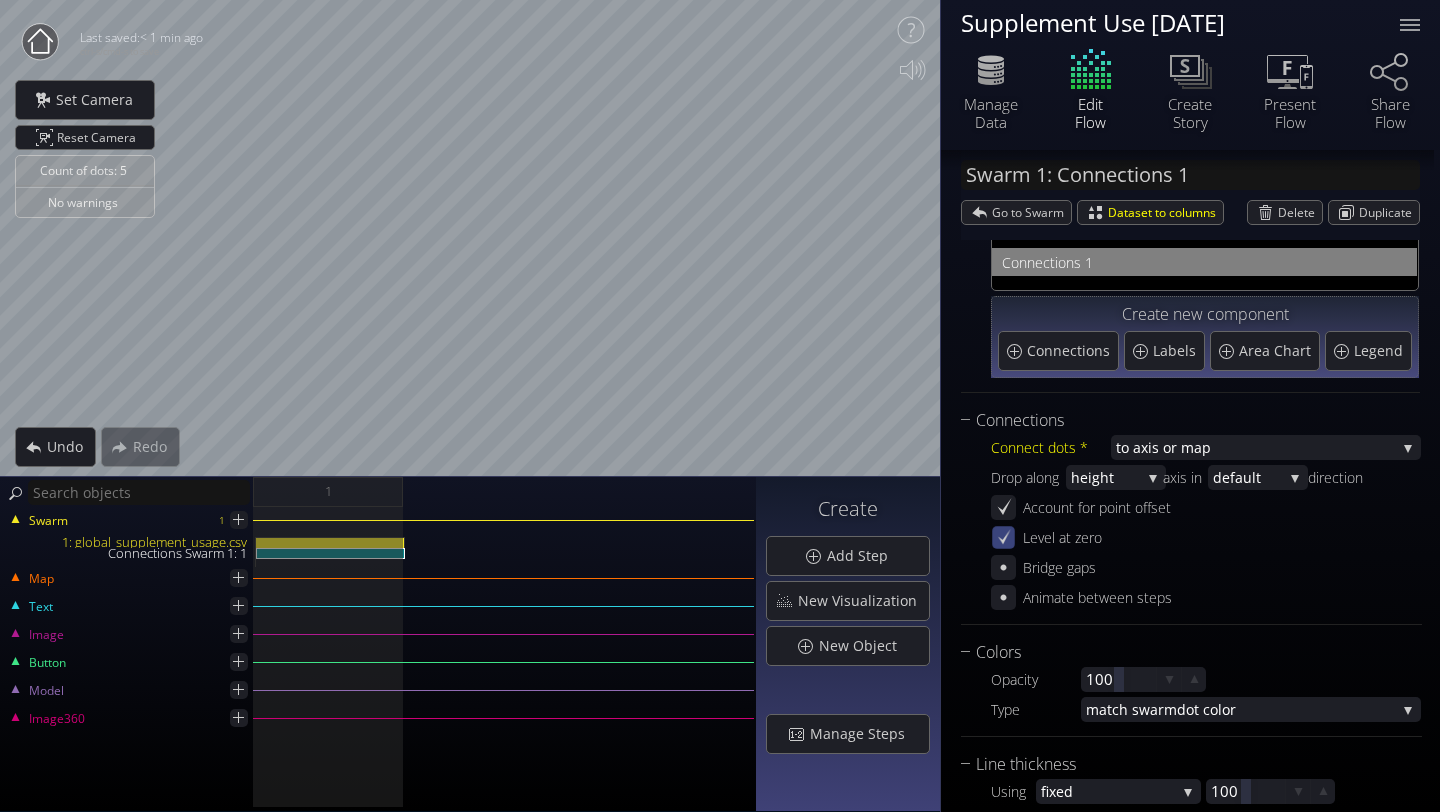 click 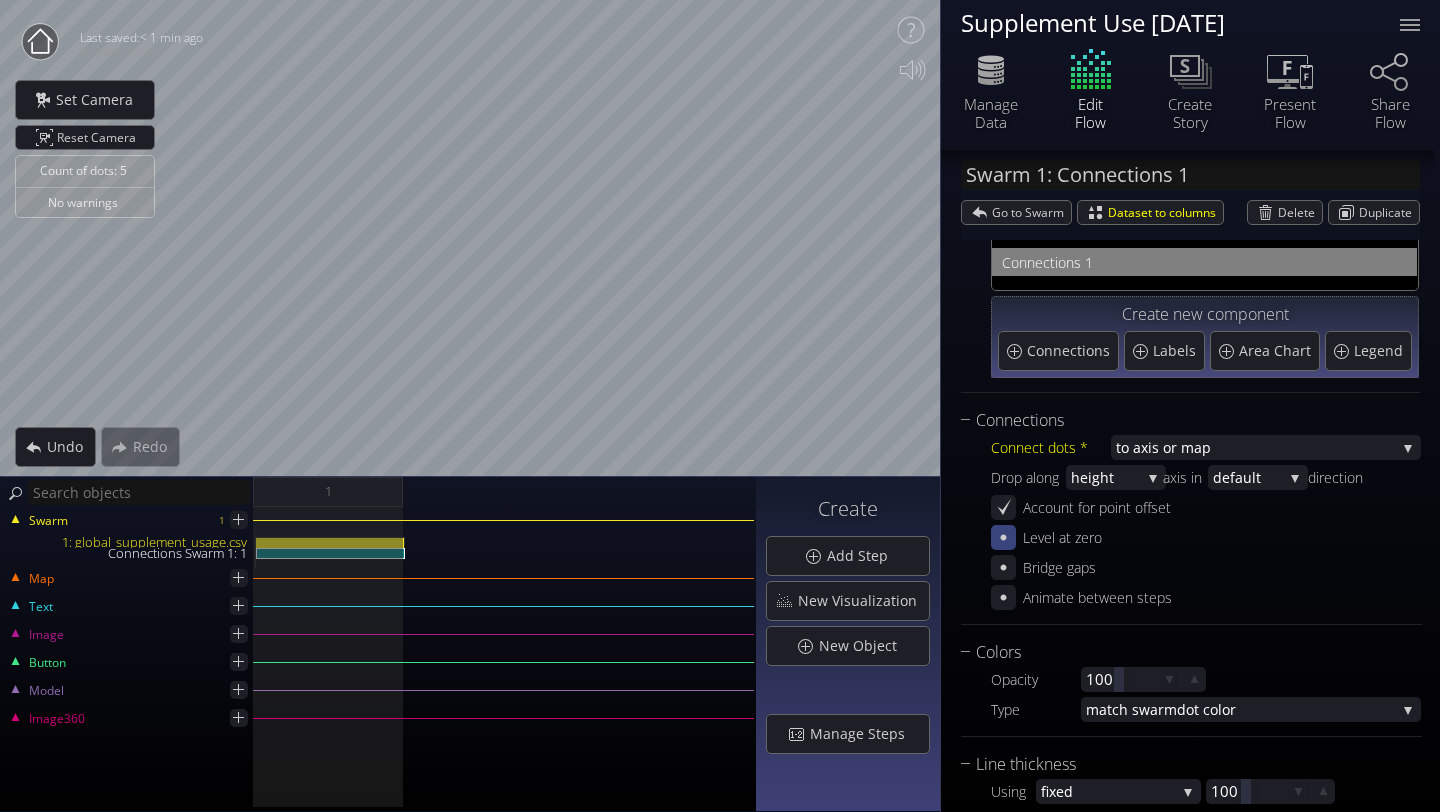 click 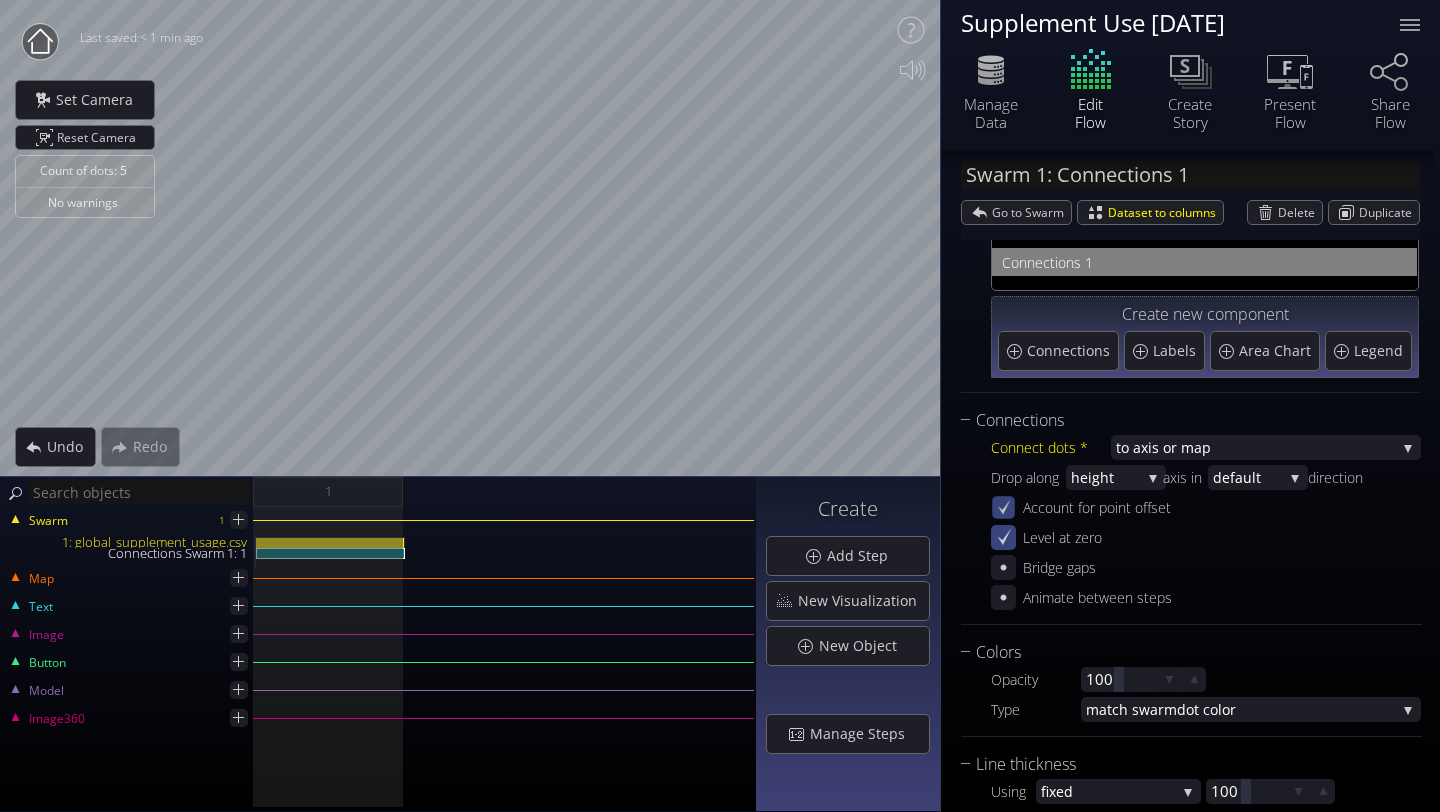 click 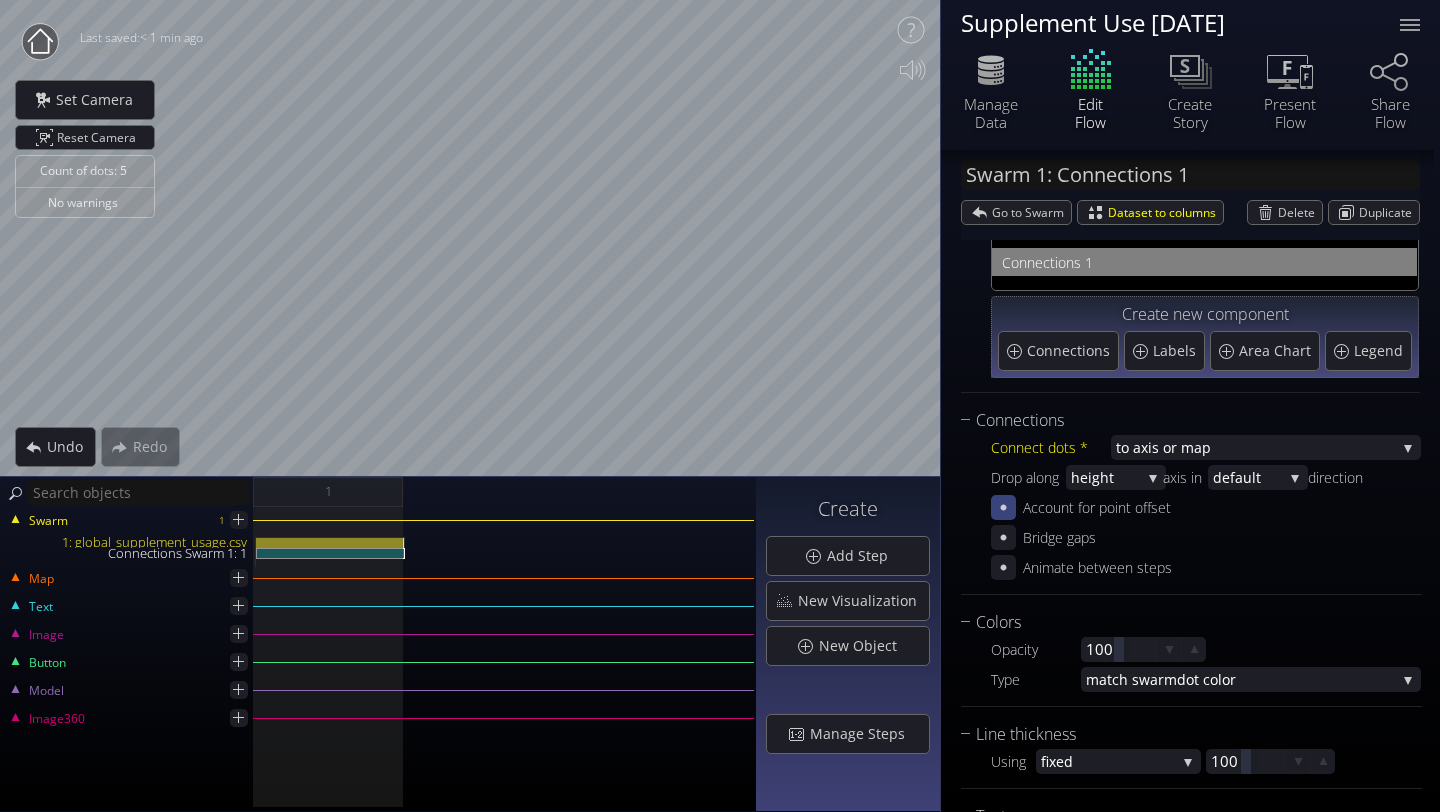 click 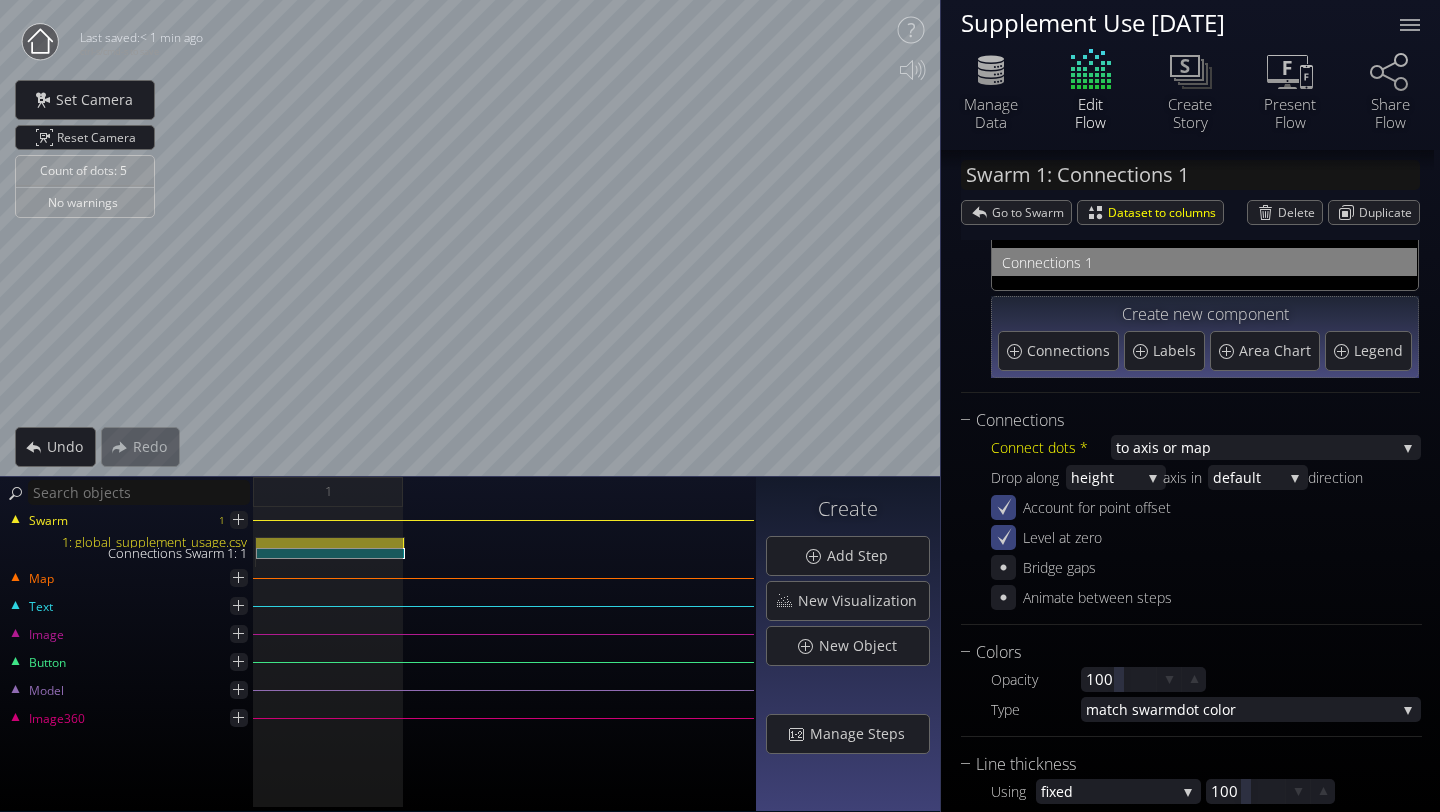 click 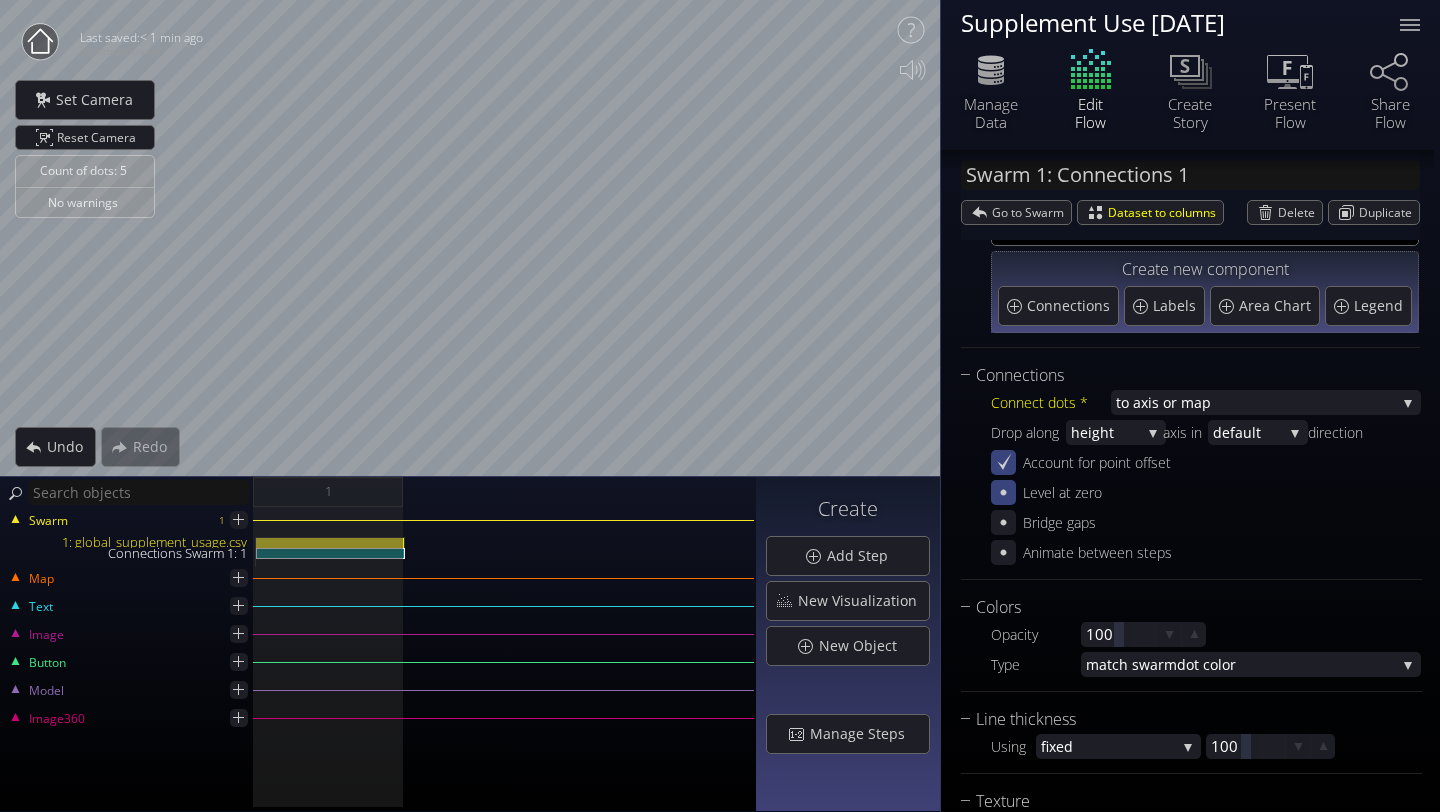 scroll, scrollTop: 0, scrollLeft: 0, axis: both 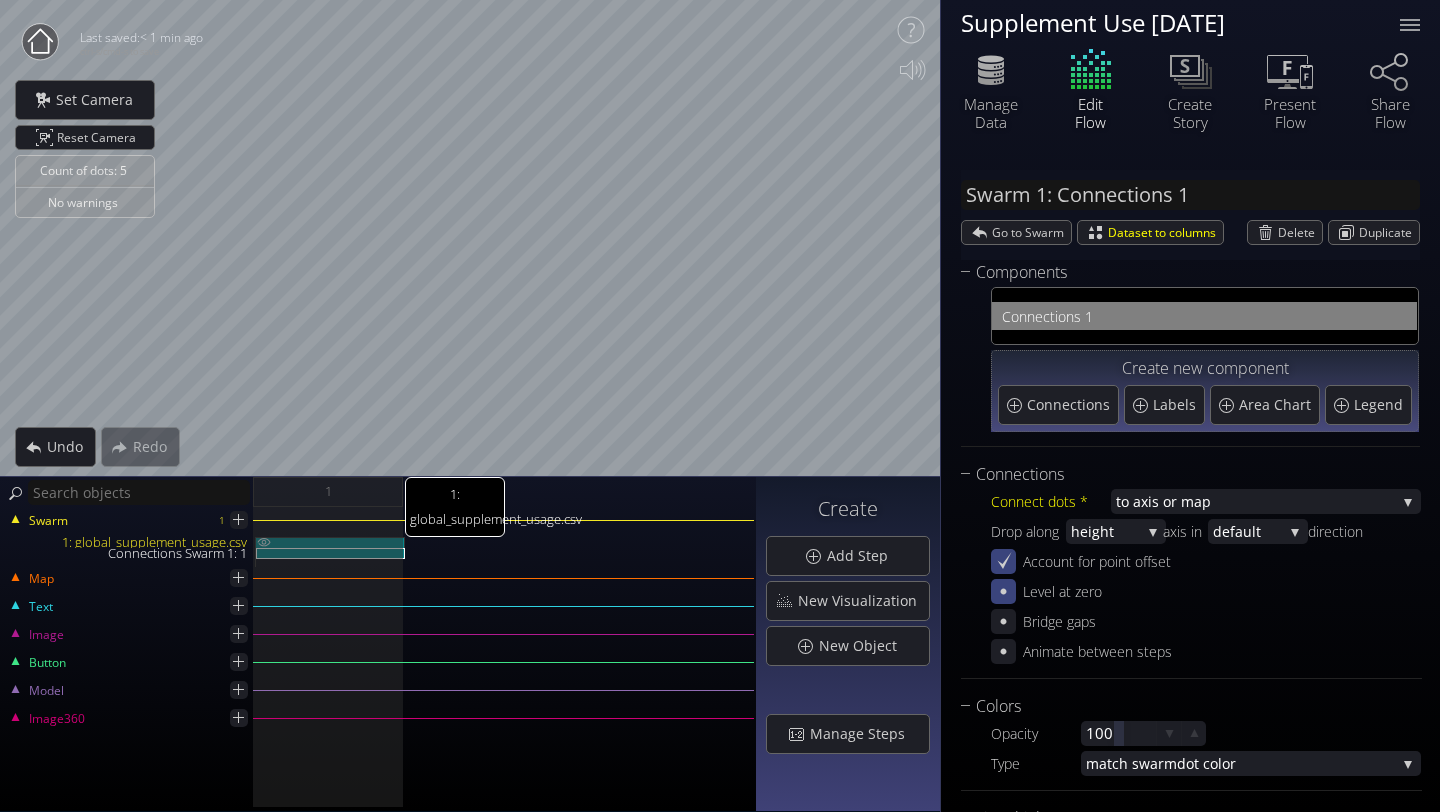 click on "1: global_supplement_usage.csv" at bounding box center [330, 542] 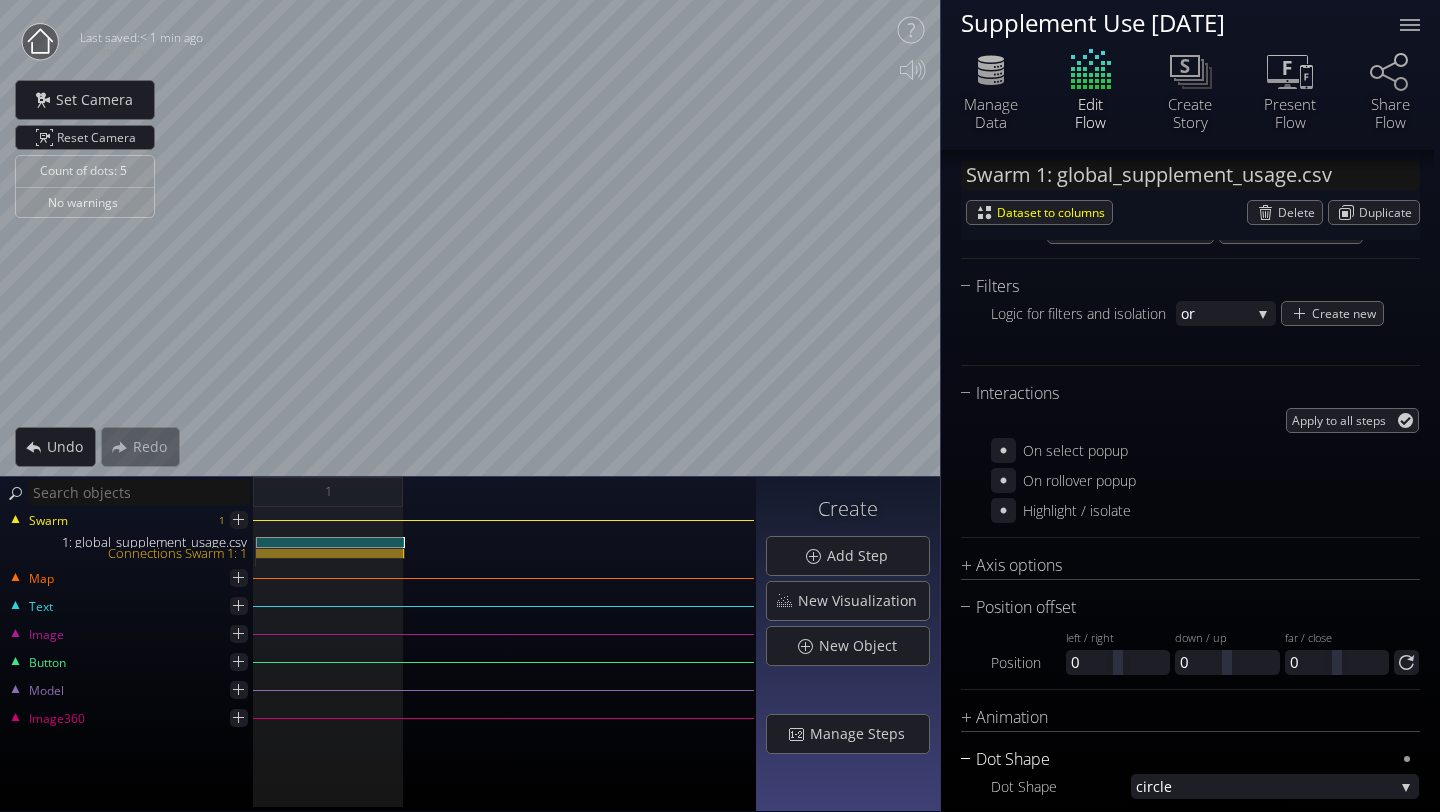 scroll, scrollTop: 2221, scrollLeft: 0, axis: vertical 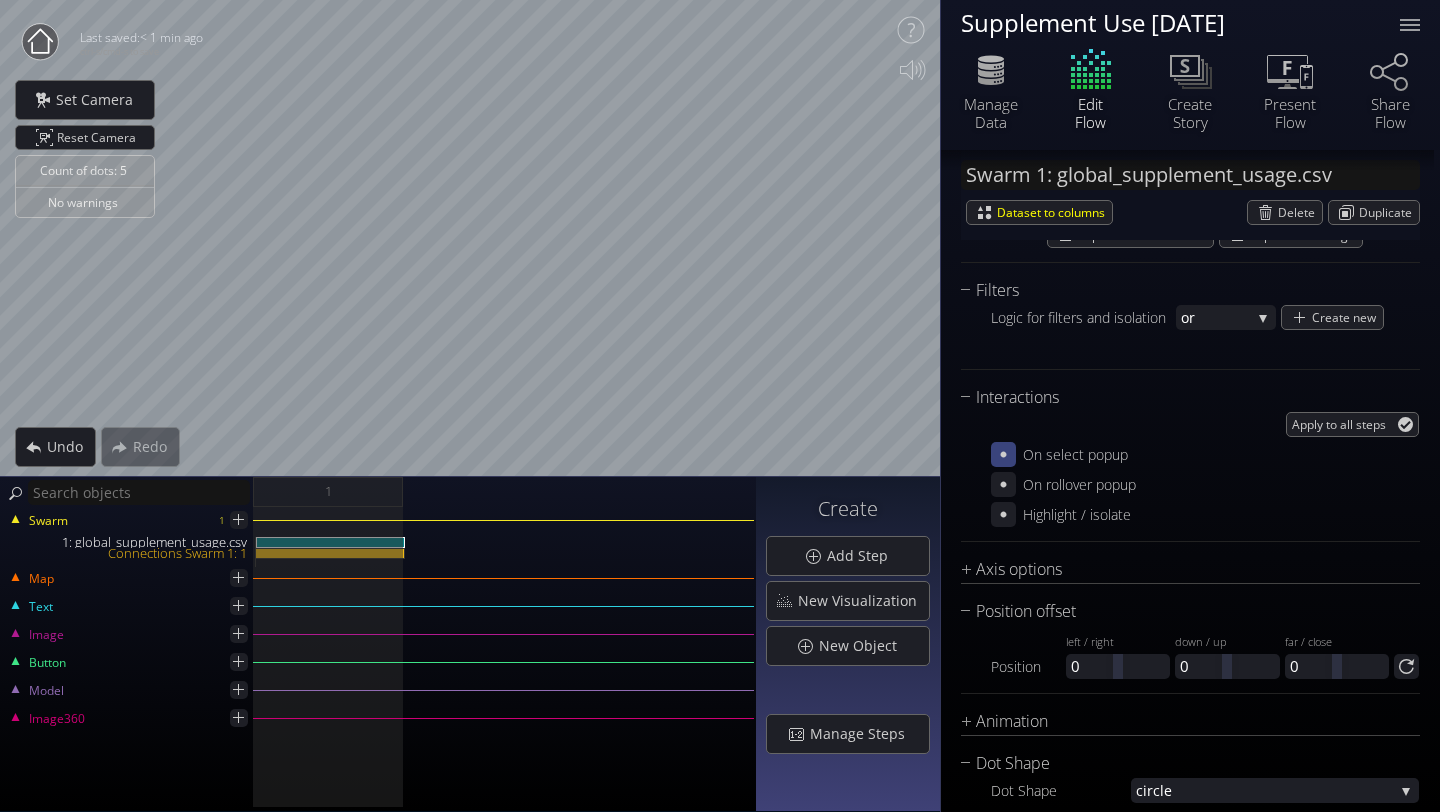 click 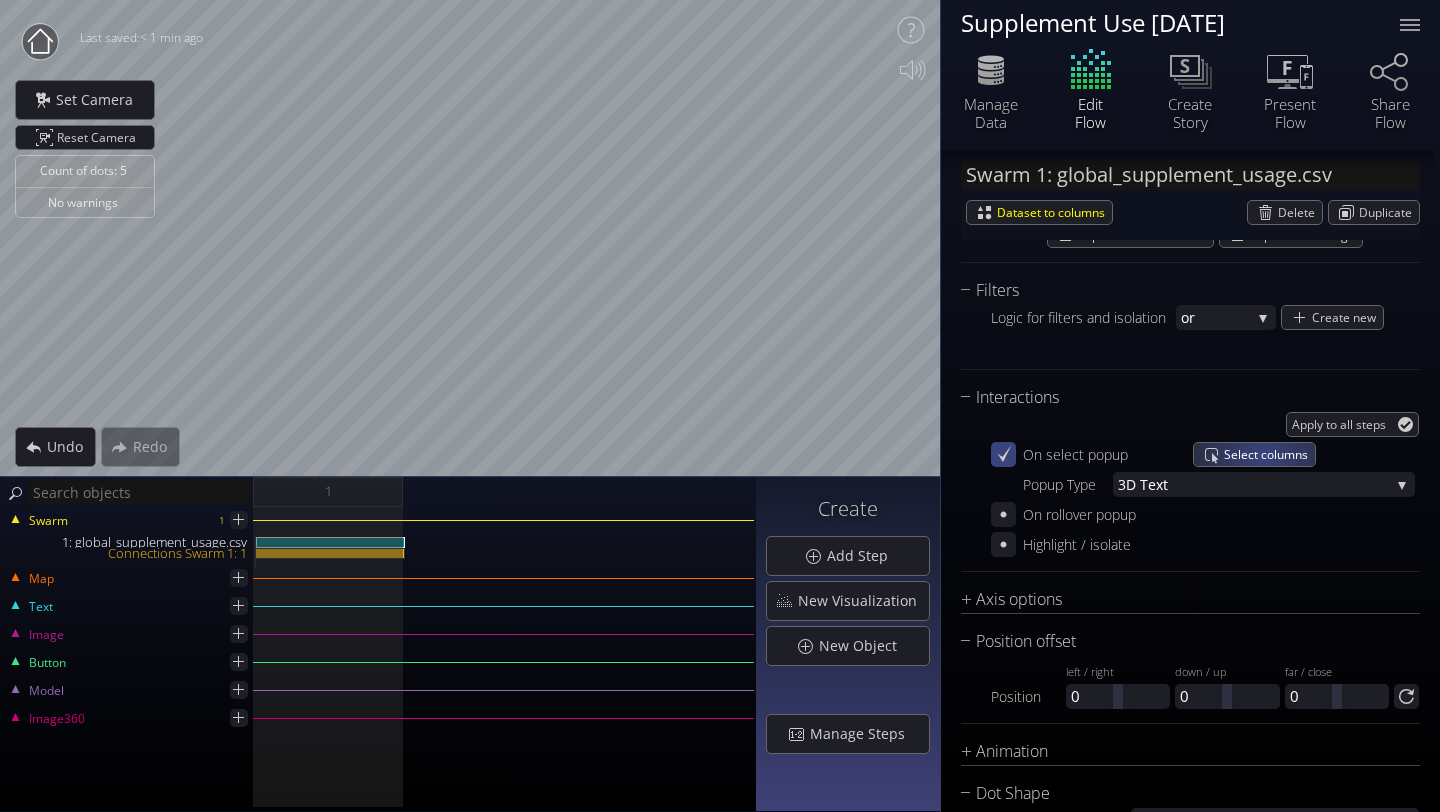 click on "Select columns" at bounding box center [1269, 454] 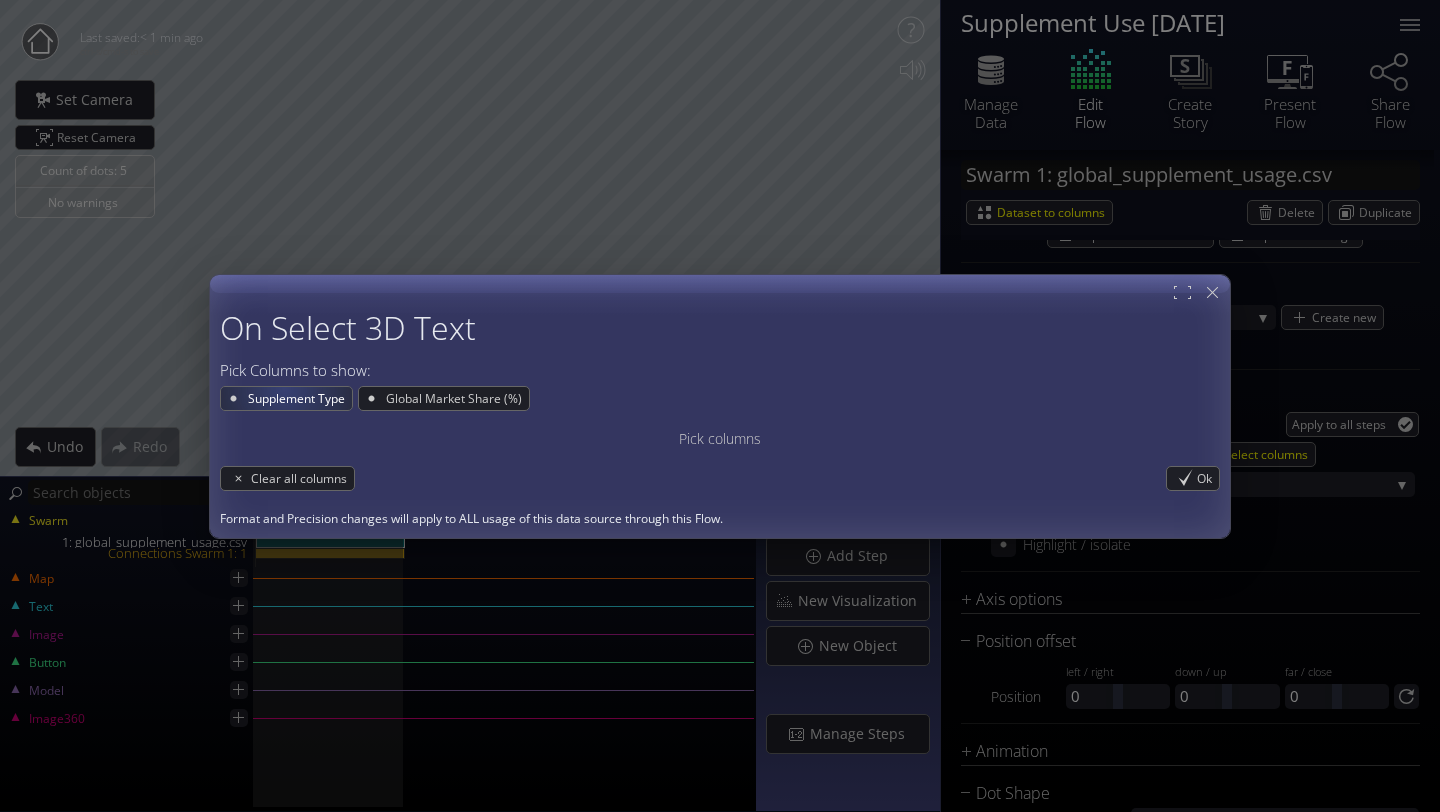 click on "Supplement Type" at bounding box center [299, 398] 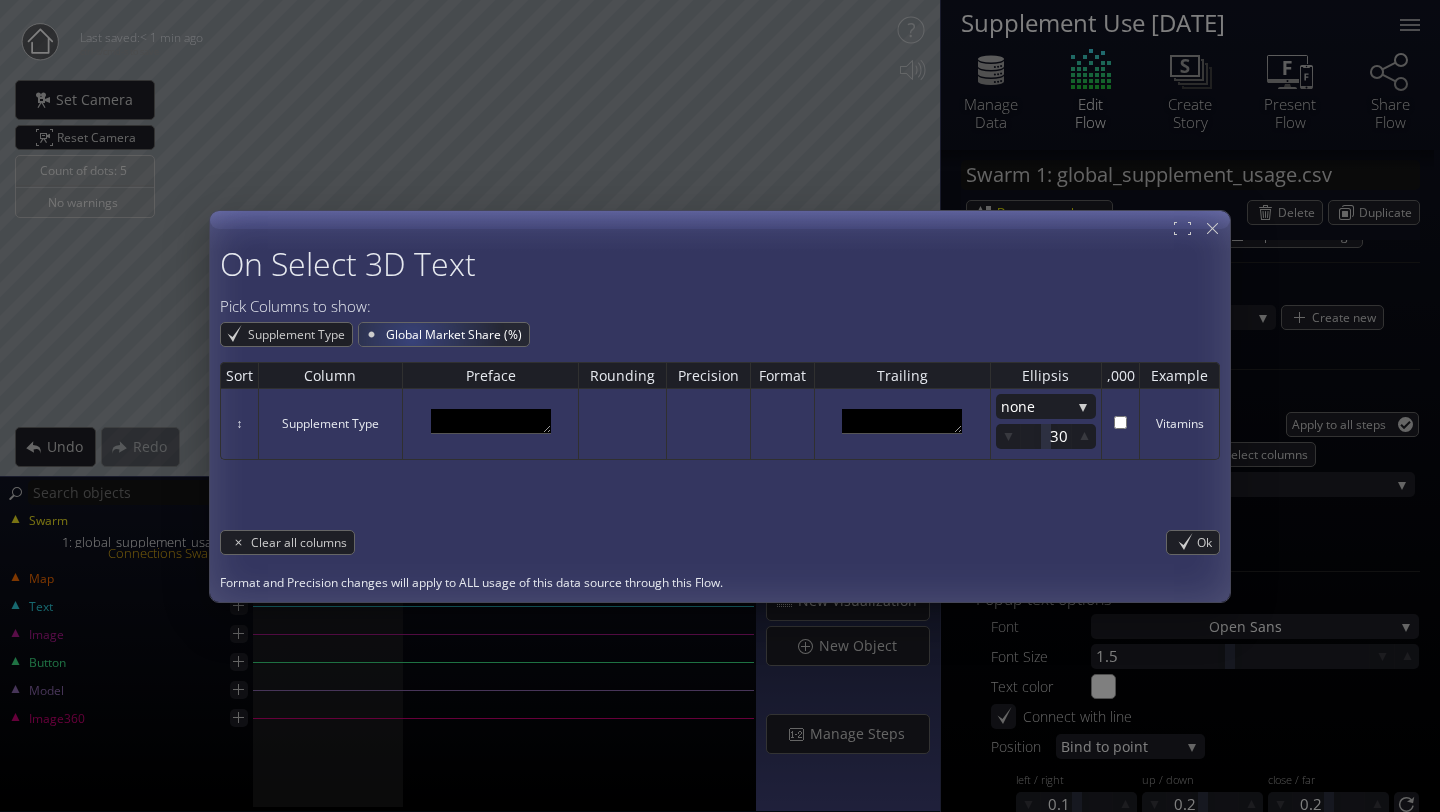 click on "Global Market Share (%)" at bounding box center (456, 334) 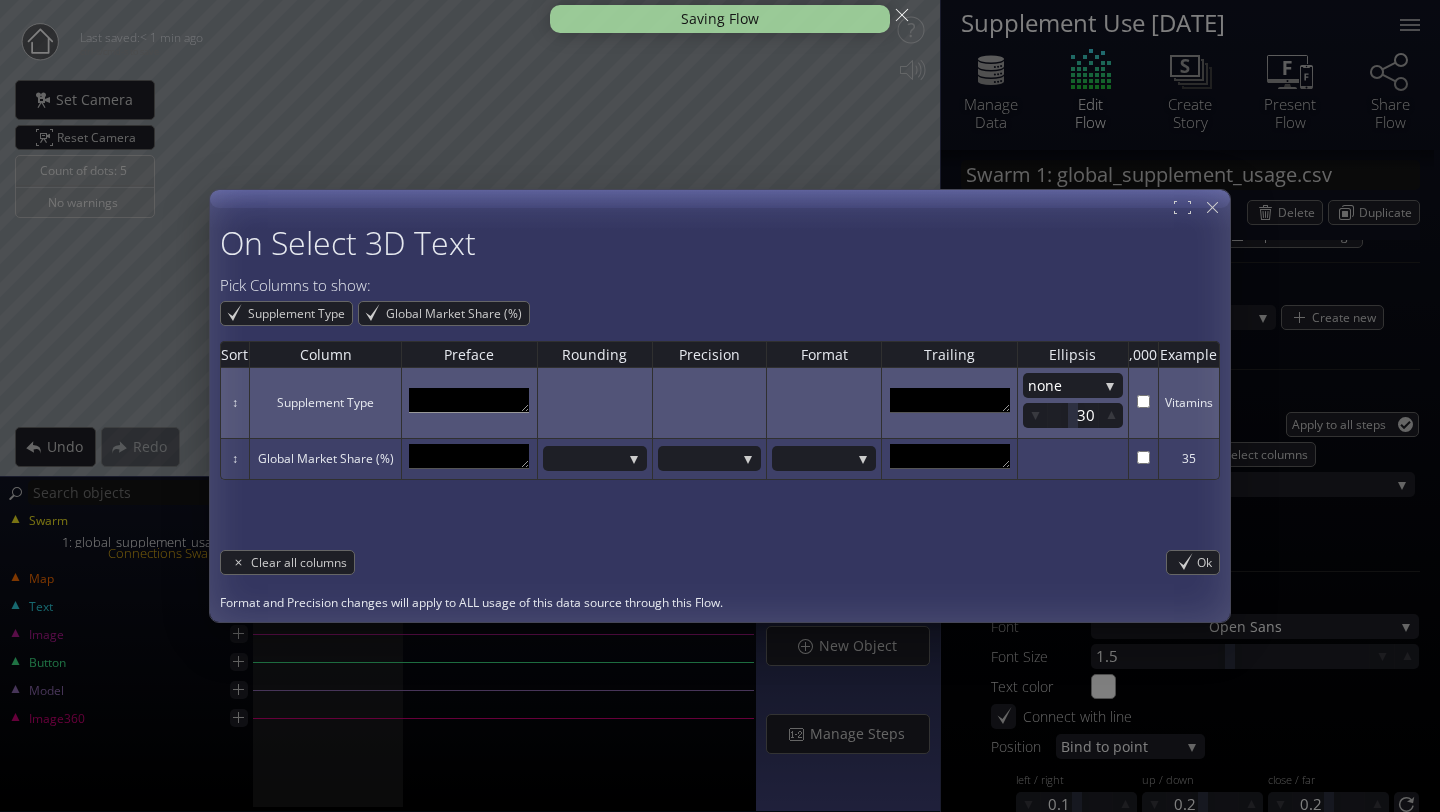 click at bounding box center [469, 400] 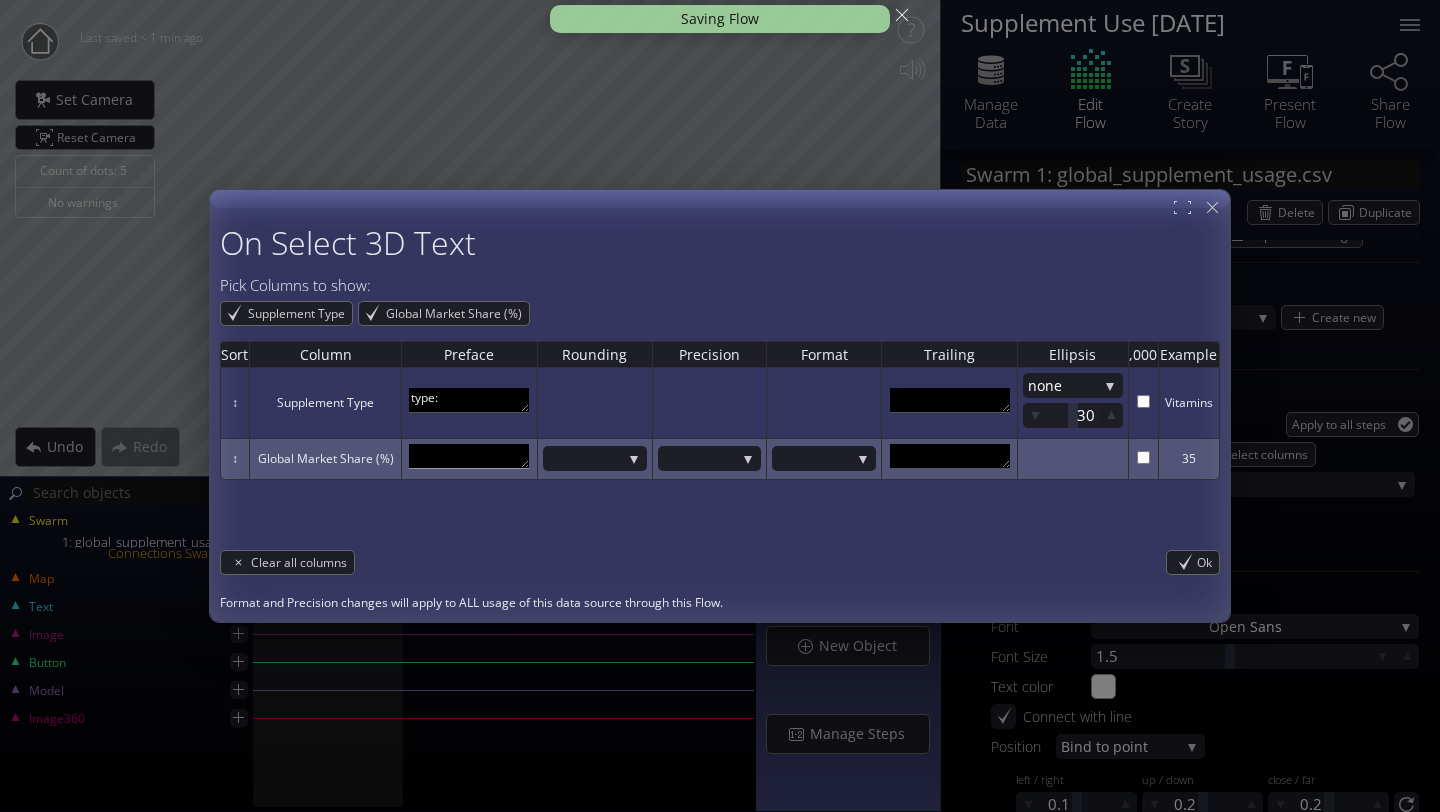type on "type:" 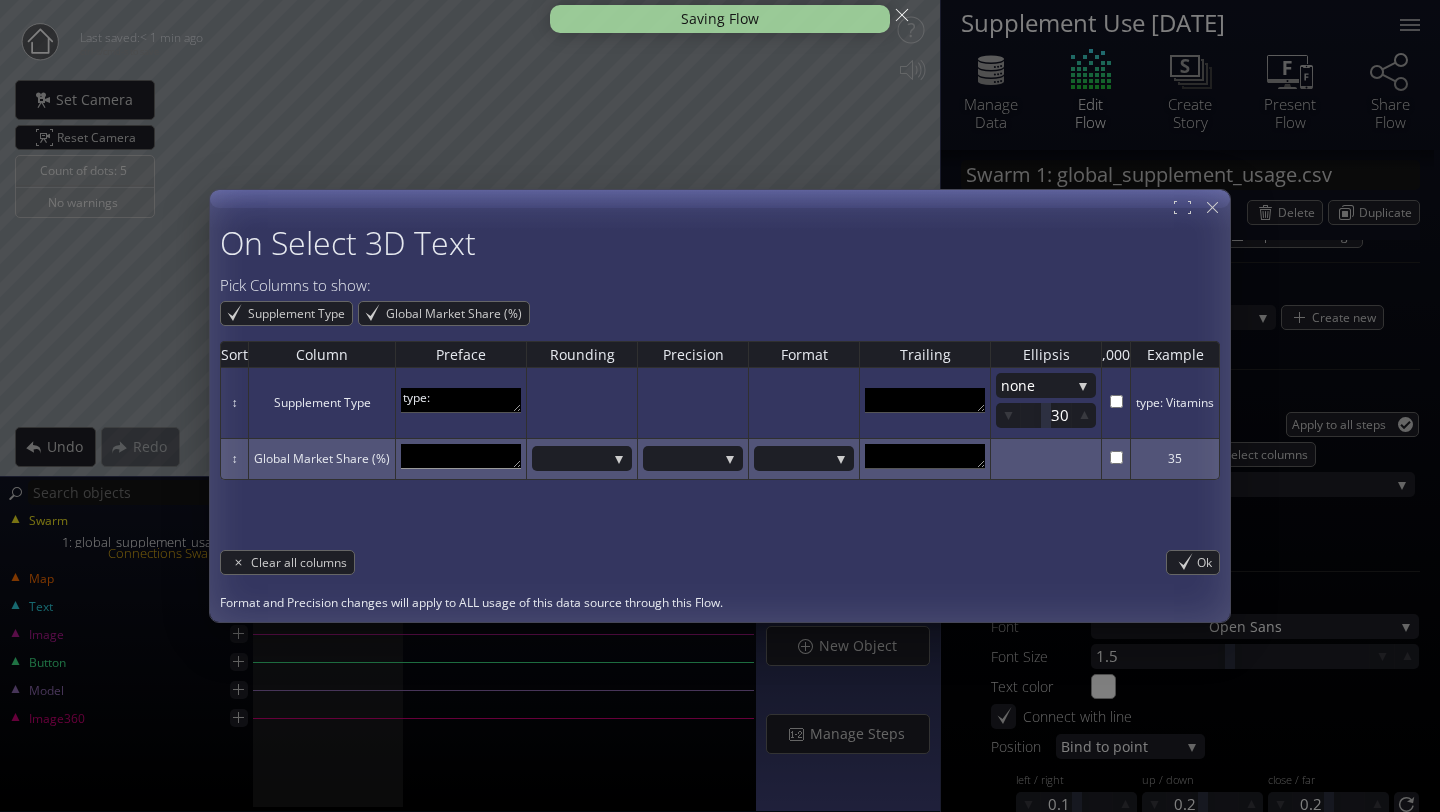 click at bounding box center (461, 456) 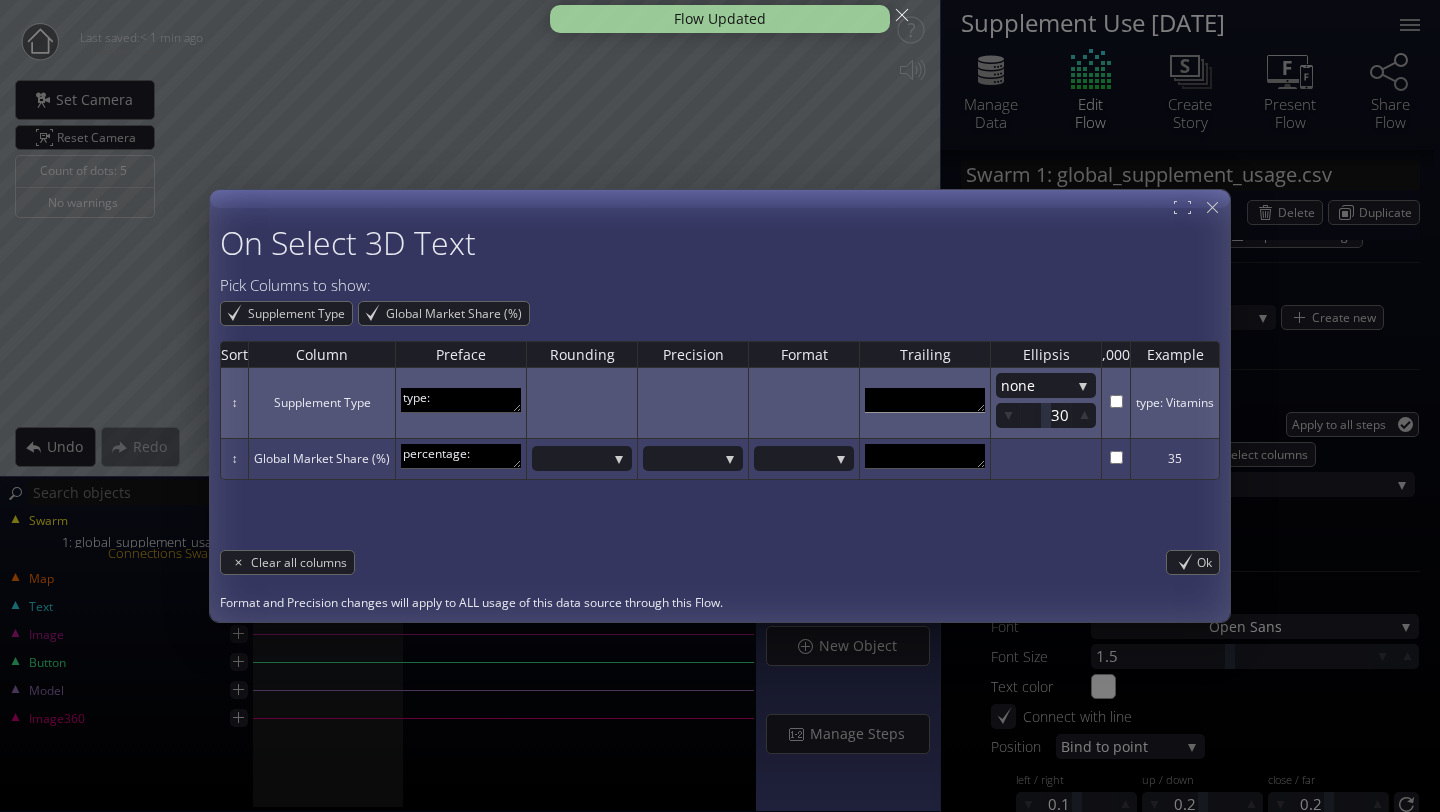 type on "percentage:" 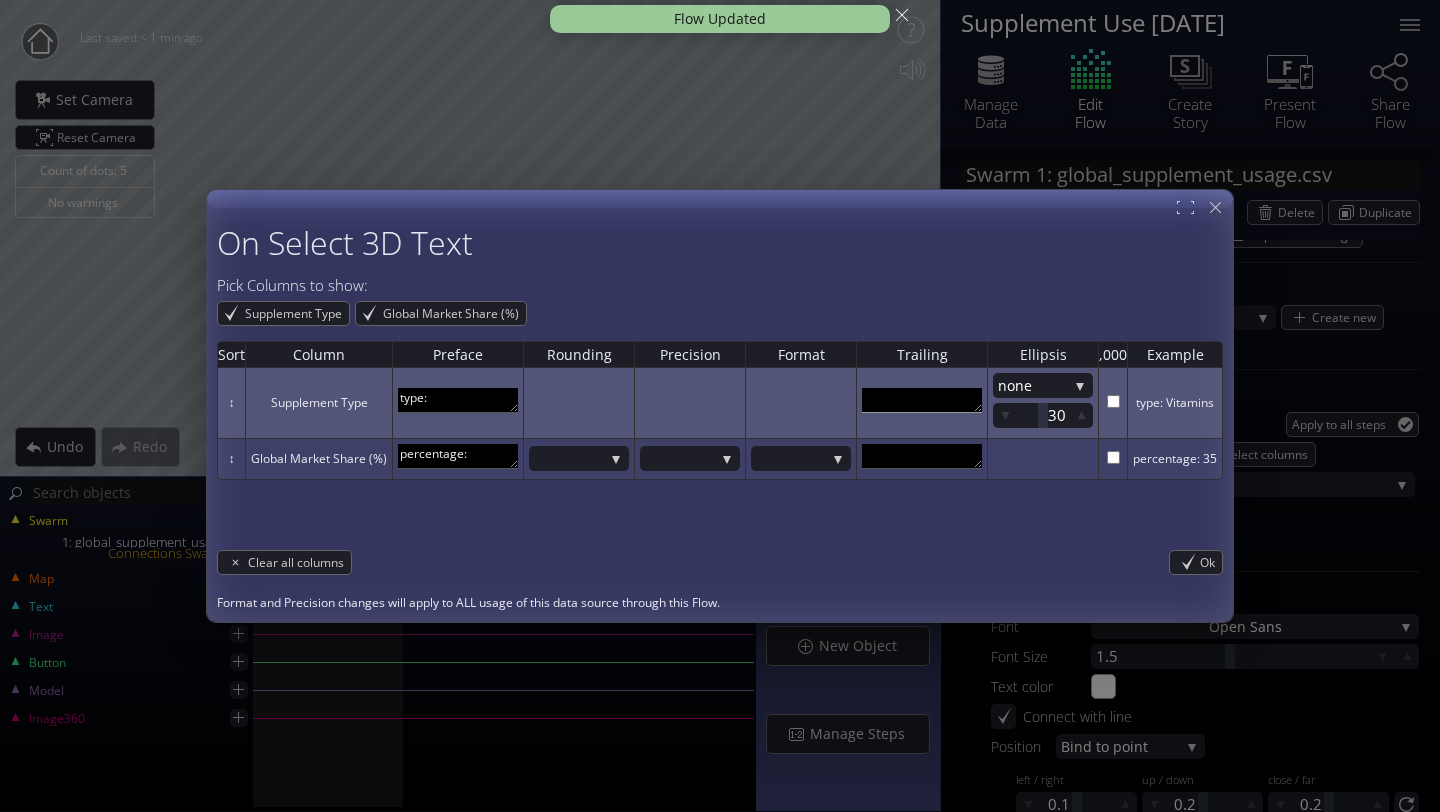 scroll, scrollTop: 11, scrollLeft: 0, axis: vertical 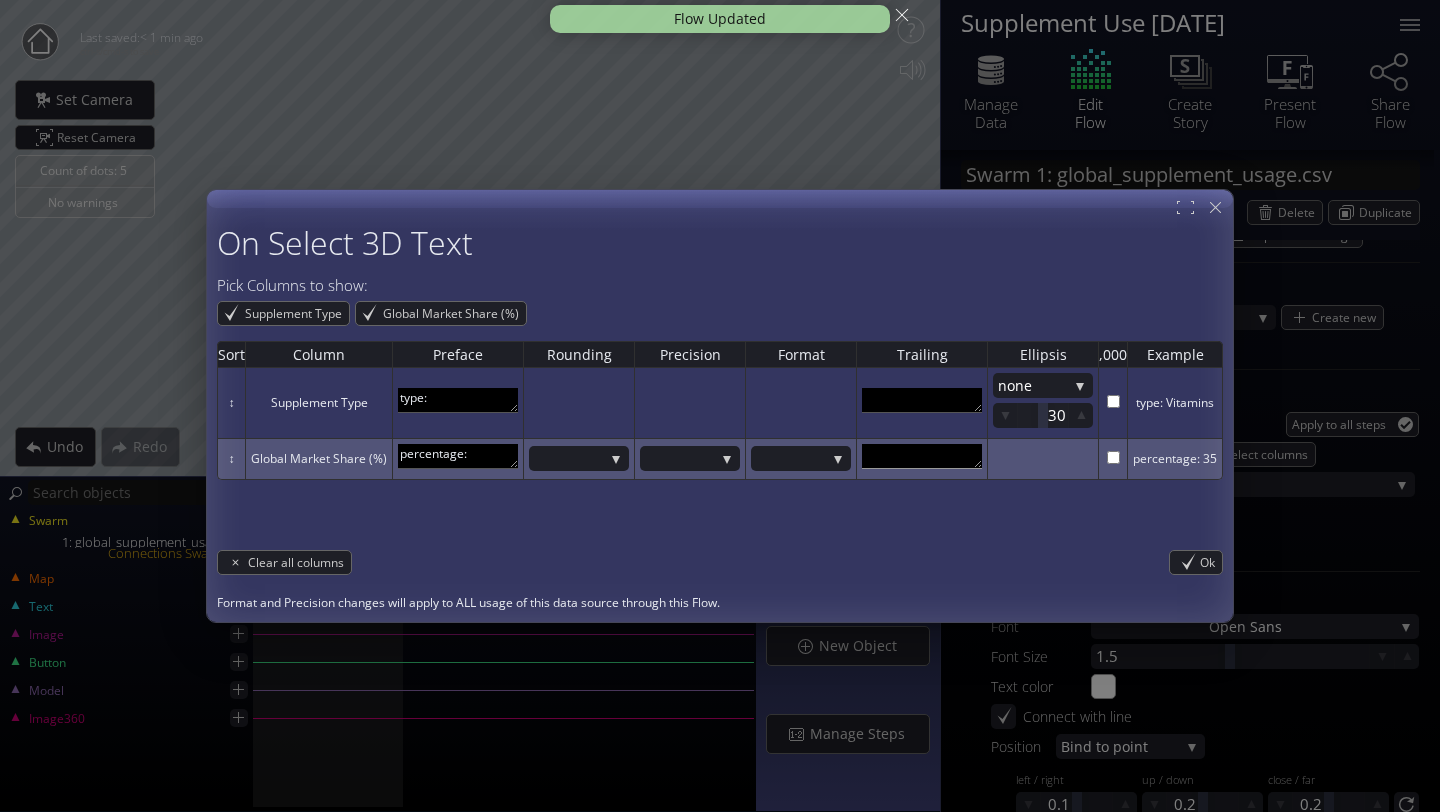 type 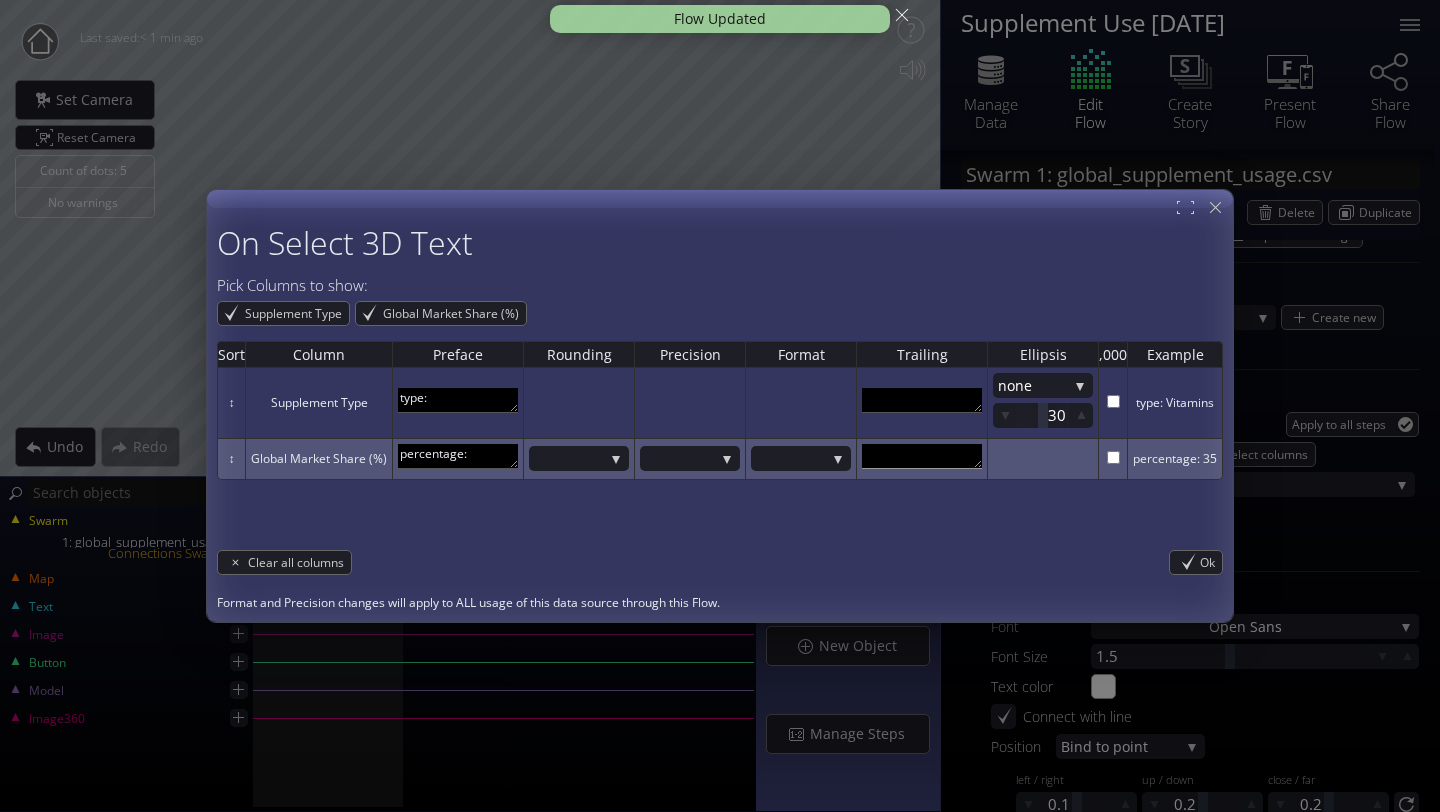 click at bounding box center (922, 456) 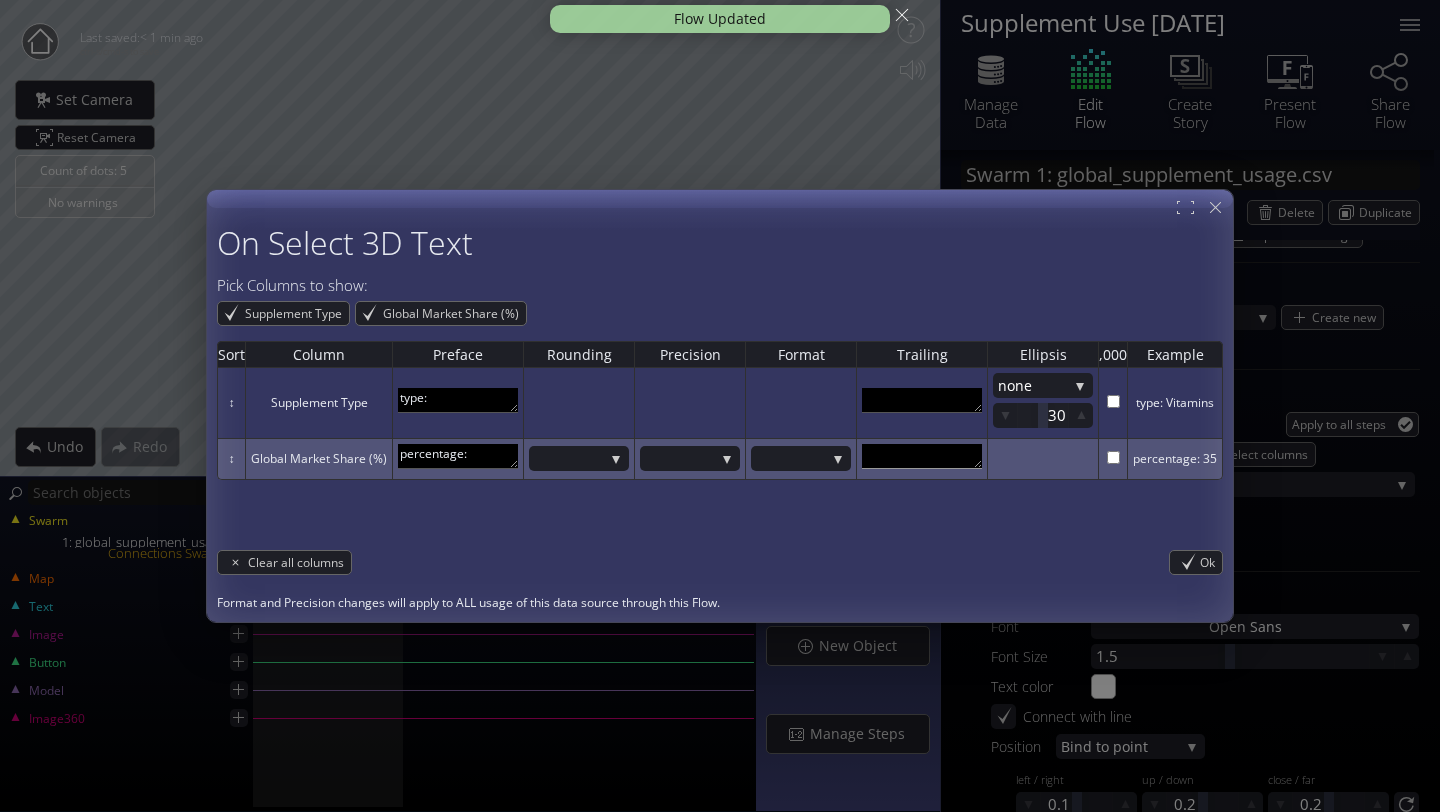 scroll, scrollTop: 11, scrollLeft: 0, axis: vertical 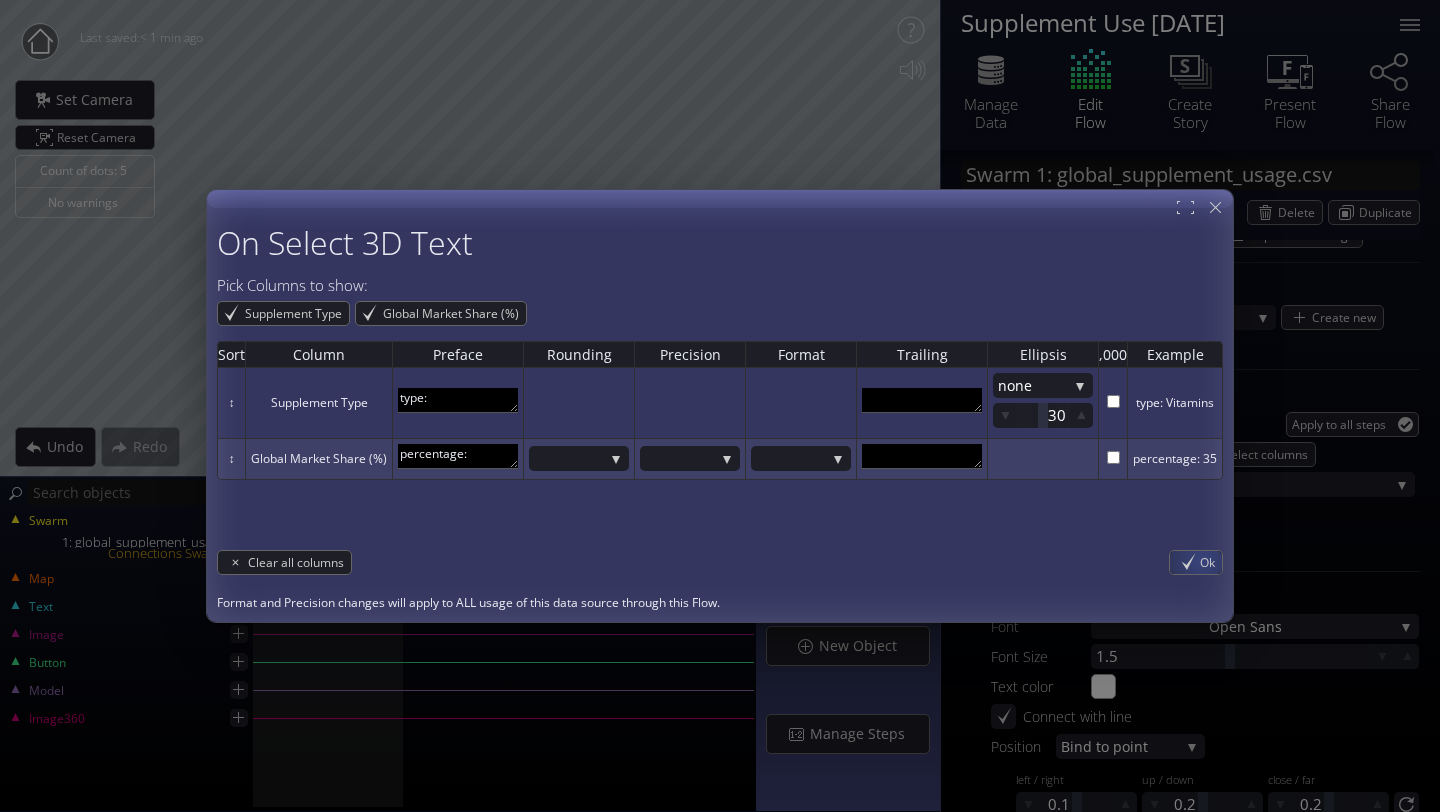 type 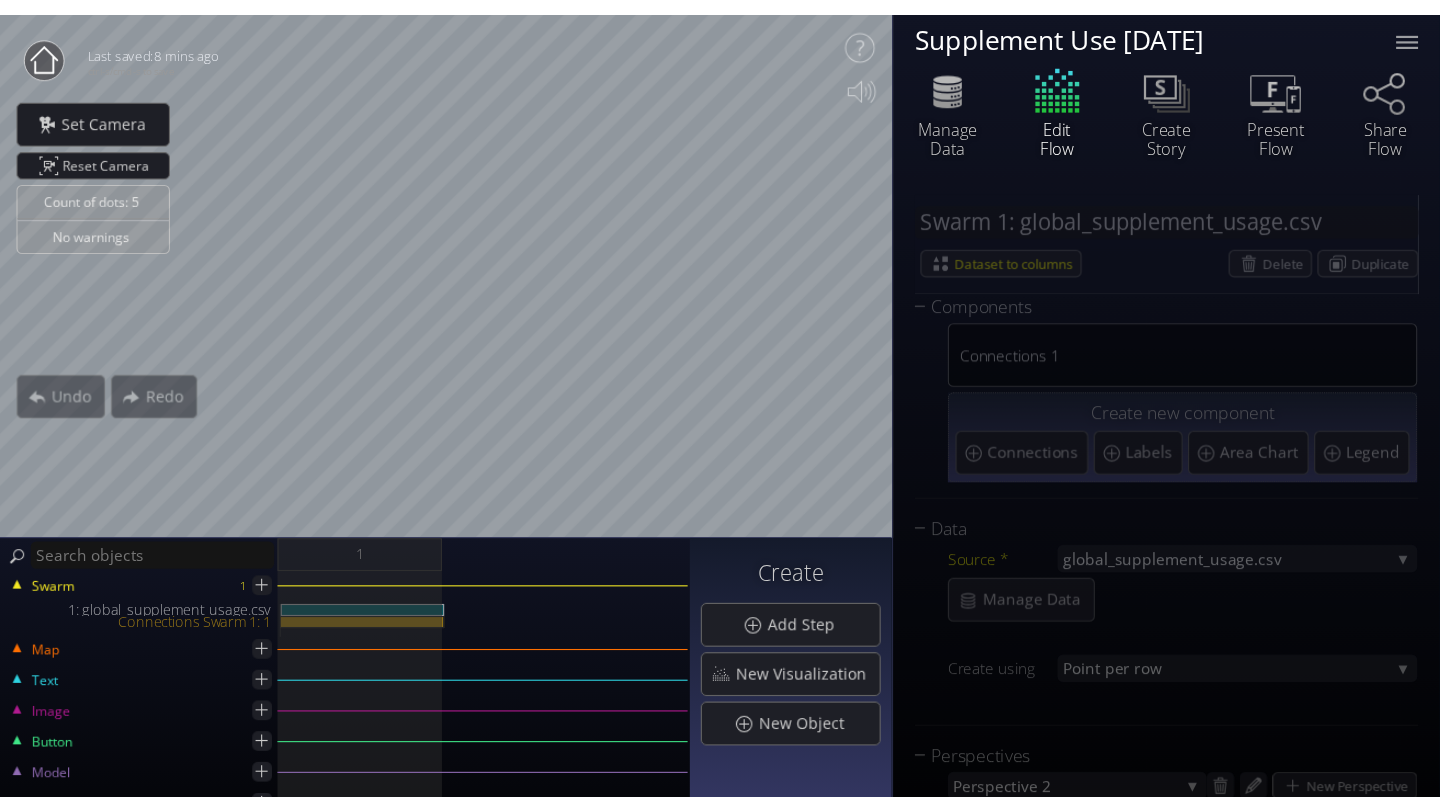scroll, scrollTop: 0, scrollLeft: 0, axis: both 